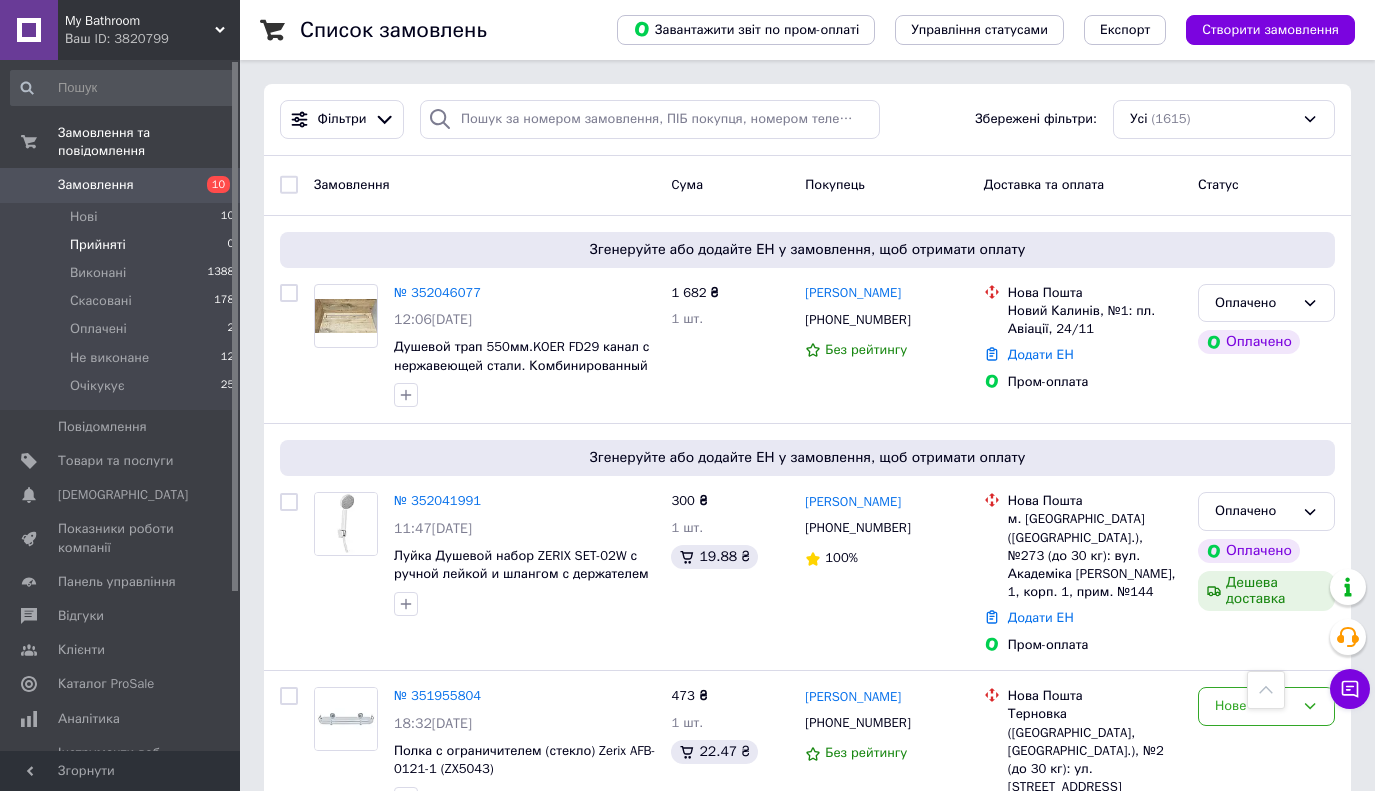 scroll, scrollTop: 2000, scrollLeft: 0, axis: vertical 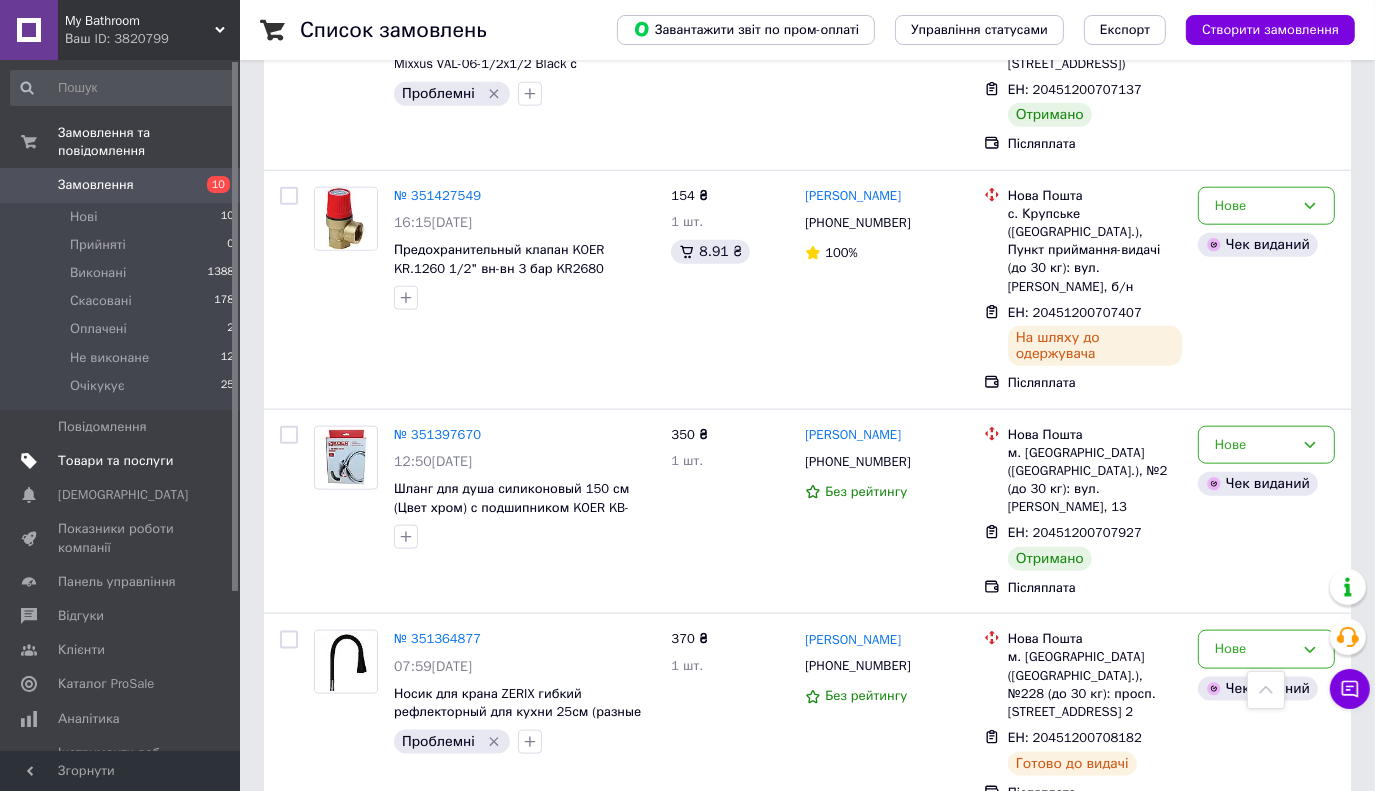 click on "Товари та послуги" at bounding box center (123, 461) 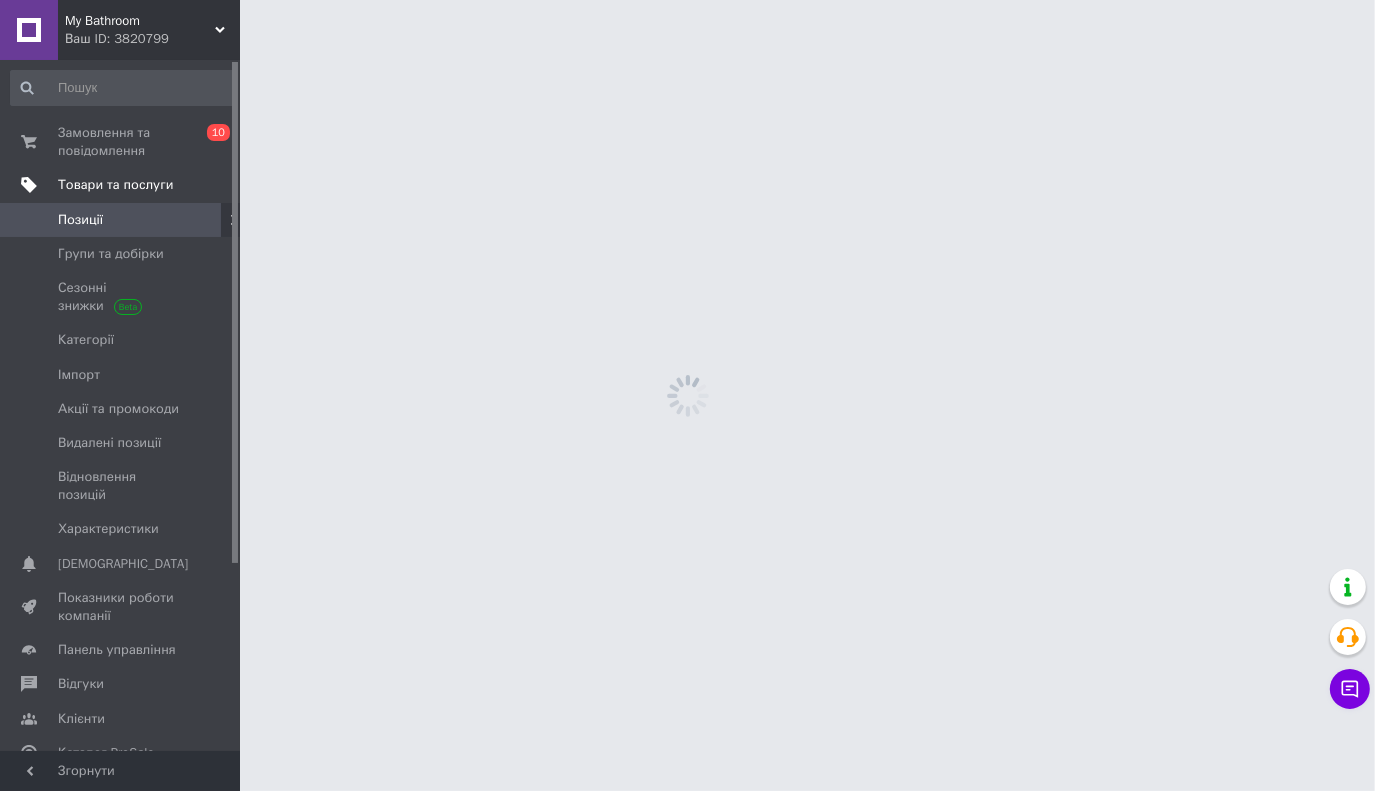 scroll, scrollTop: 0, scrollLeft: 0, axis: both 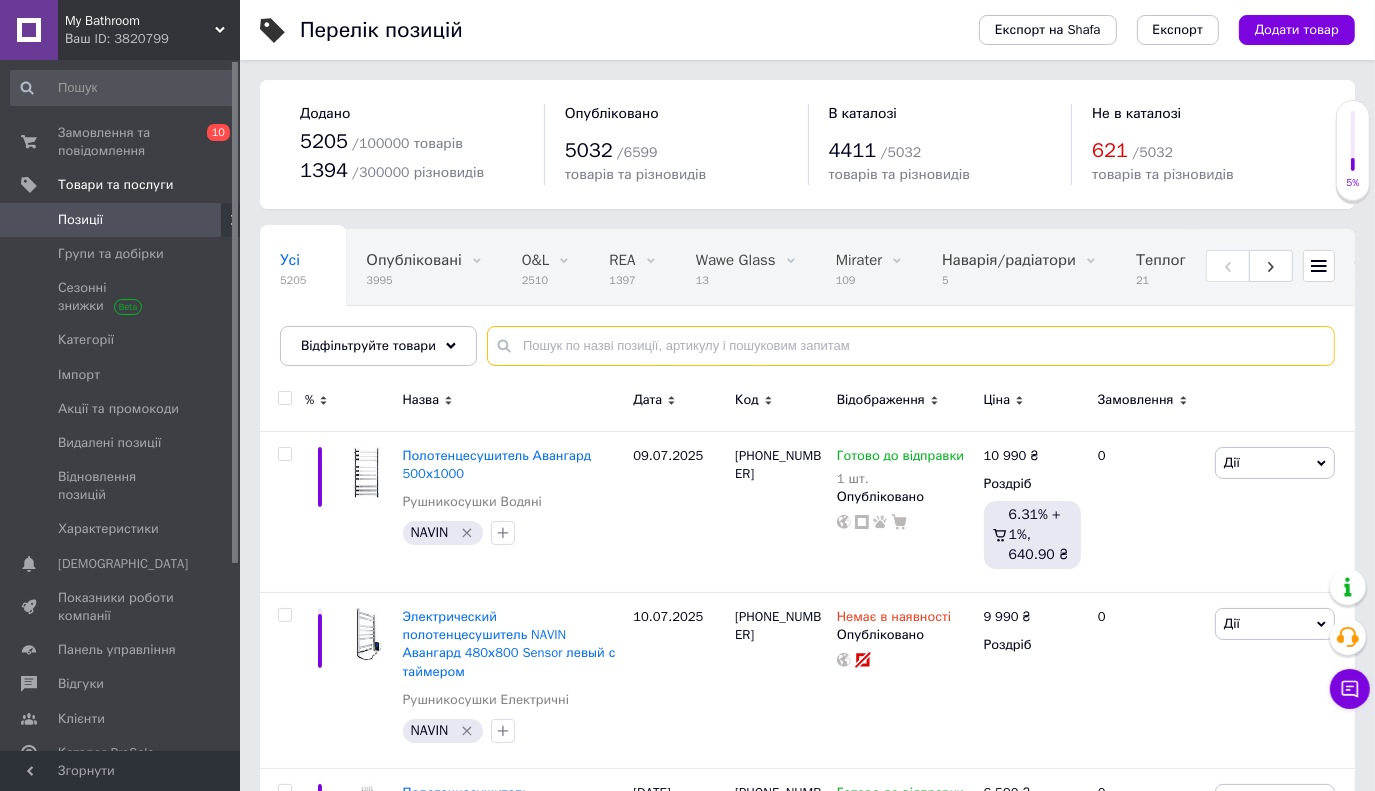 click at bounding box center [911, 346] 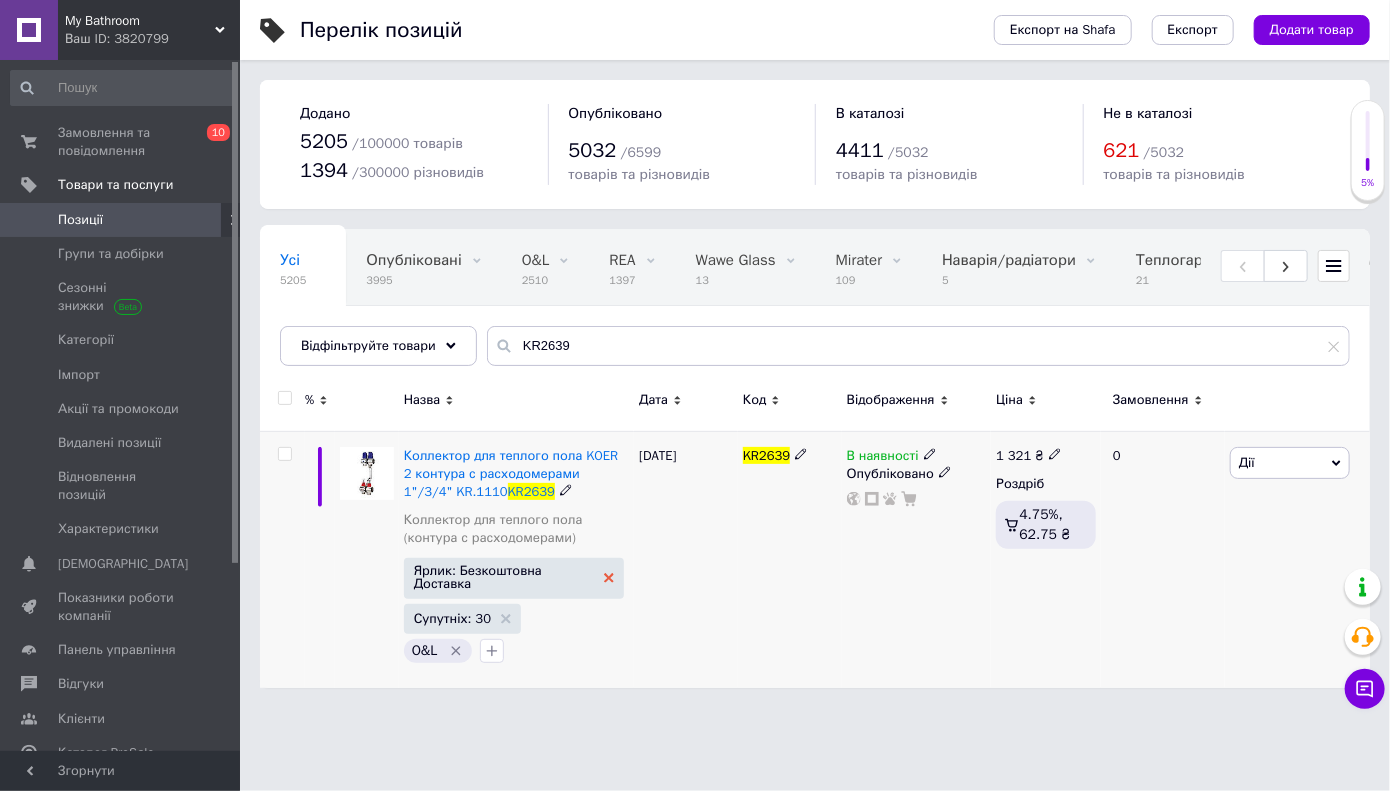 click 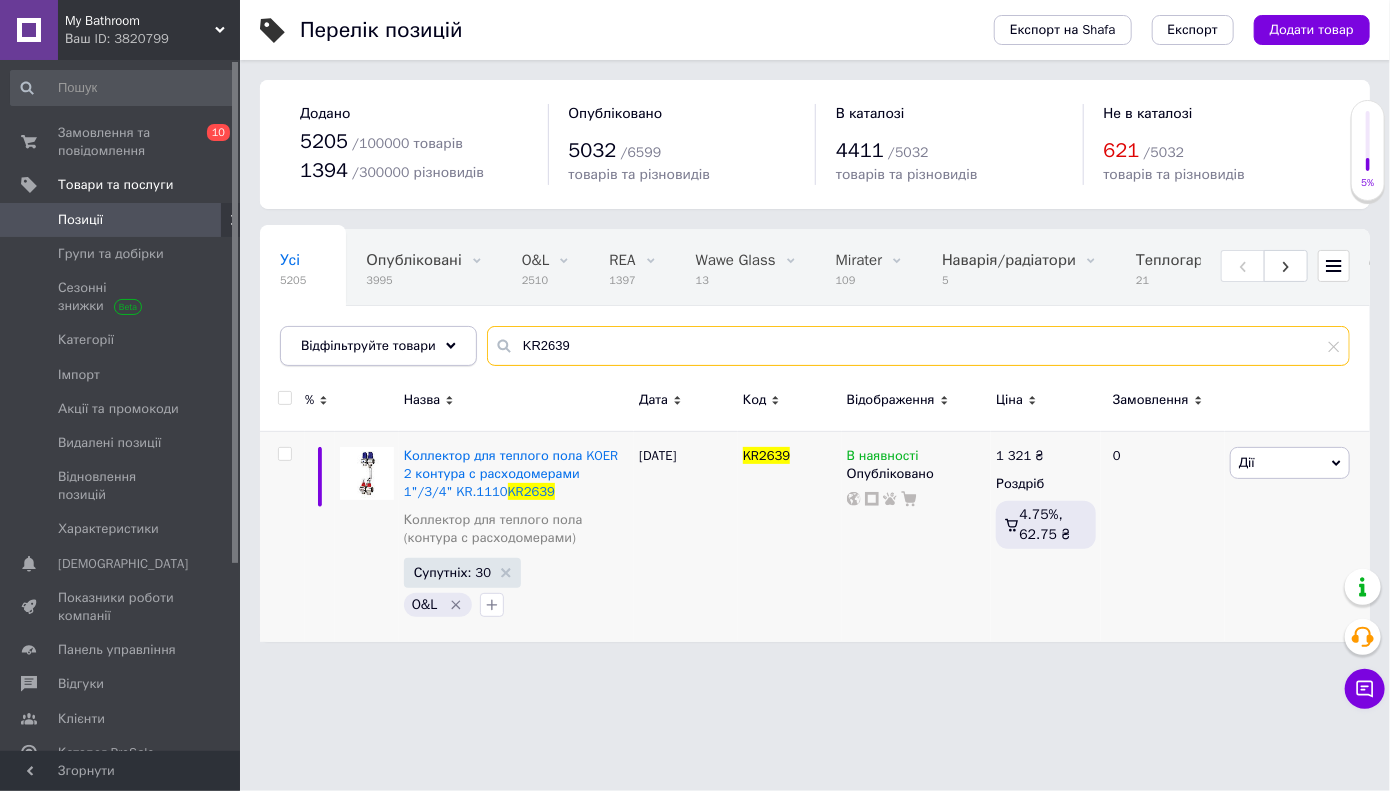 drag, startPoint x: 544, startPoint y: 342, endPoint x: 452, endPoint y: 344, distance: 92.021736 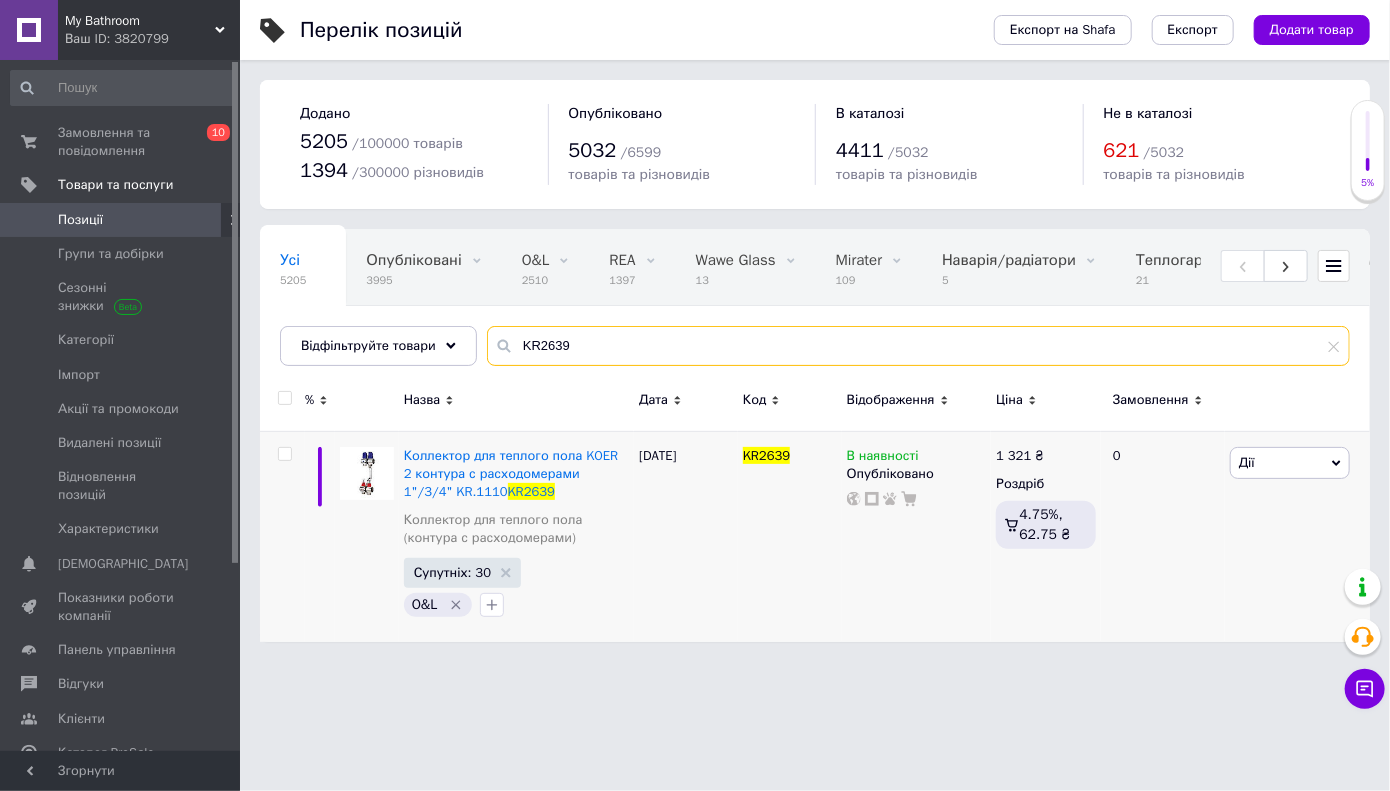 paste on "40" 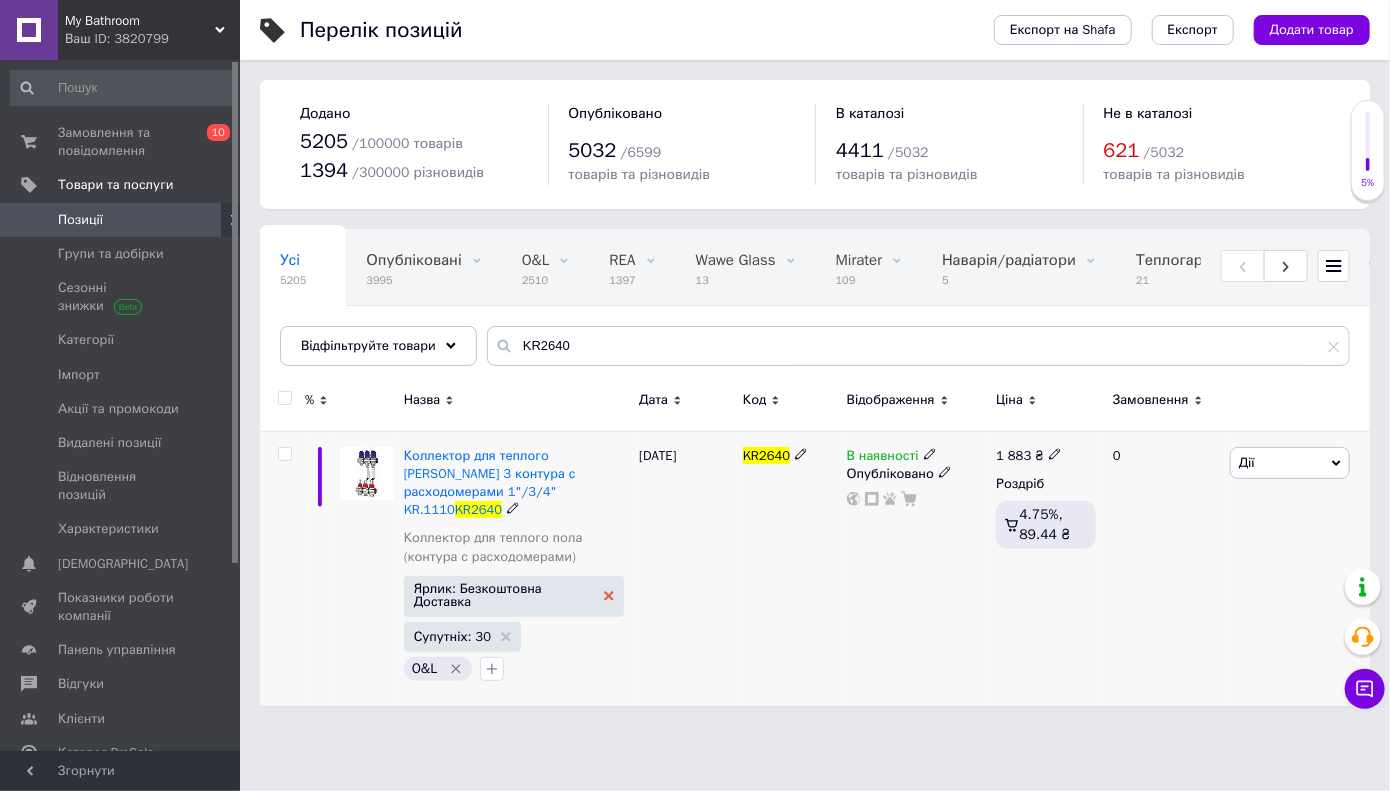 click 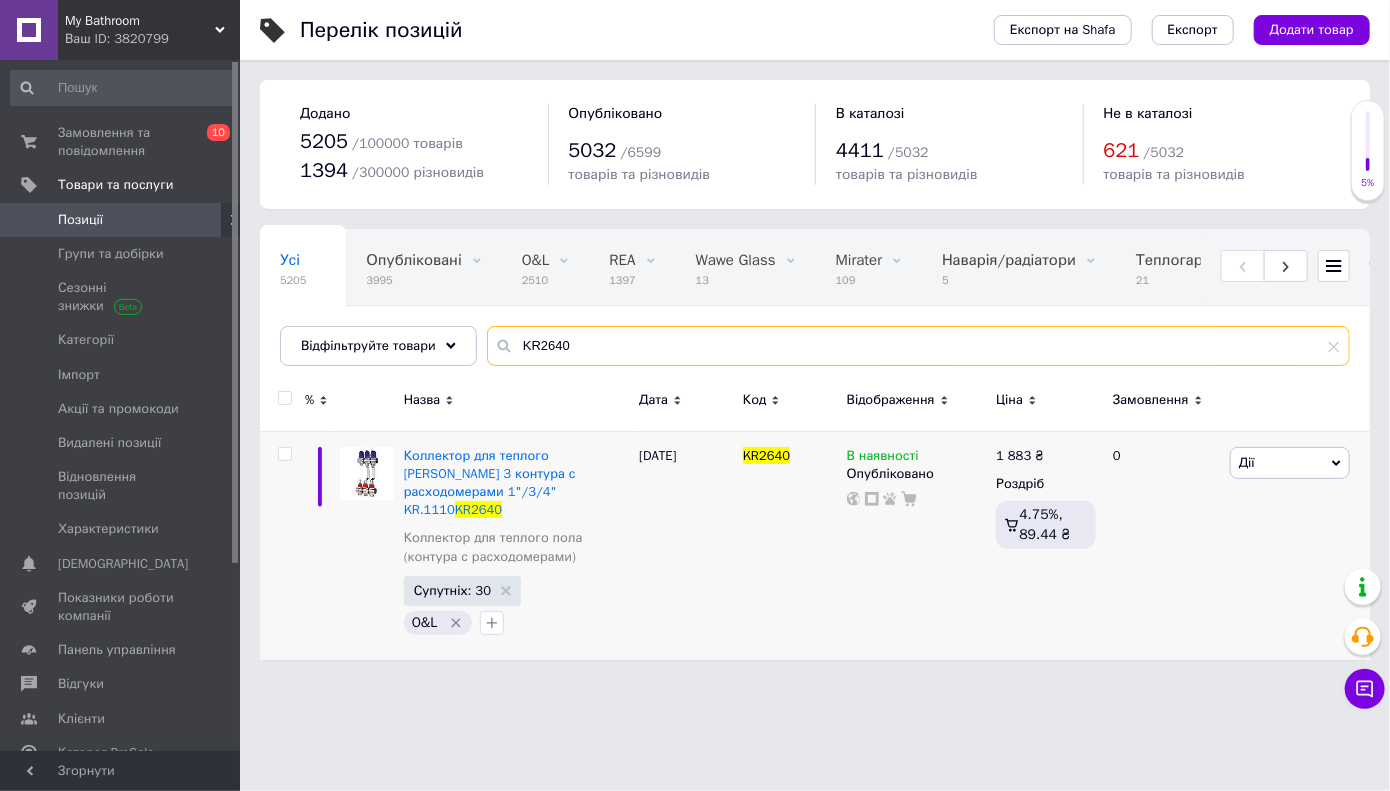 drag, startPoint x: 528, startPoint y: 341, endPoint x: 516, endPoint y: 345, distance: 12.649111 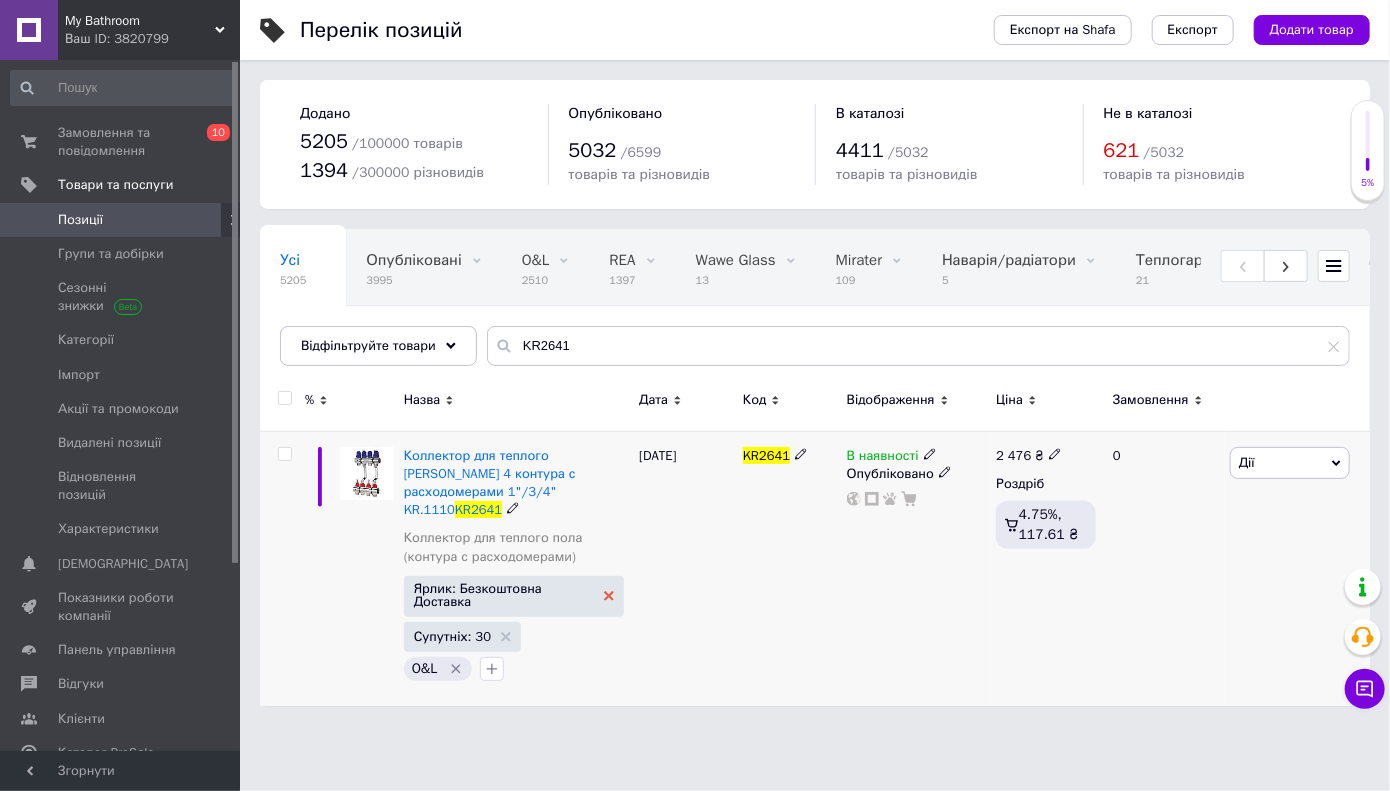 click 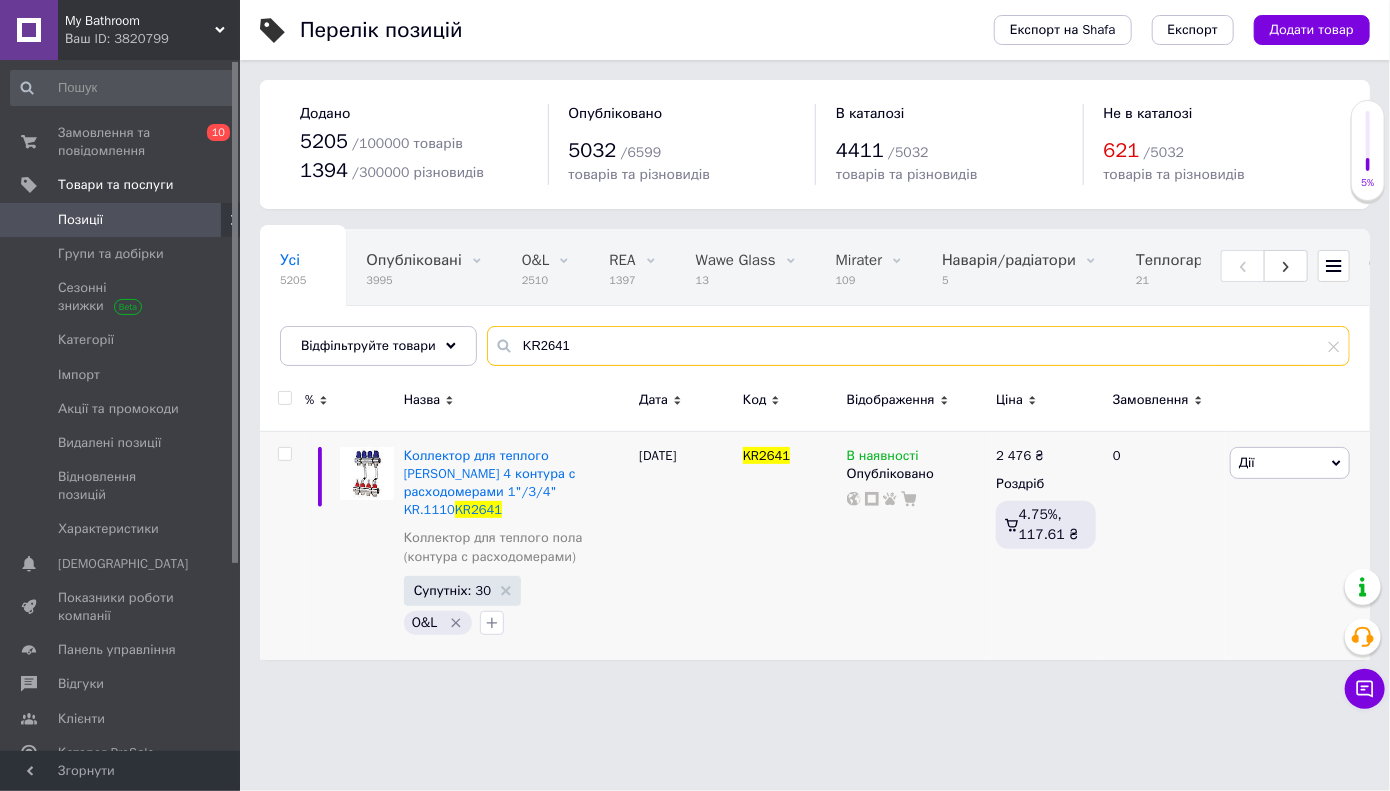 drag, startPoint x: 532, startPoint y: 346, endPoint x: 501, endPoint y: 347, distance: 31.016125 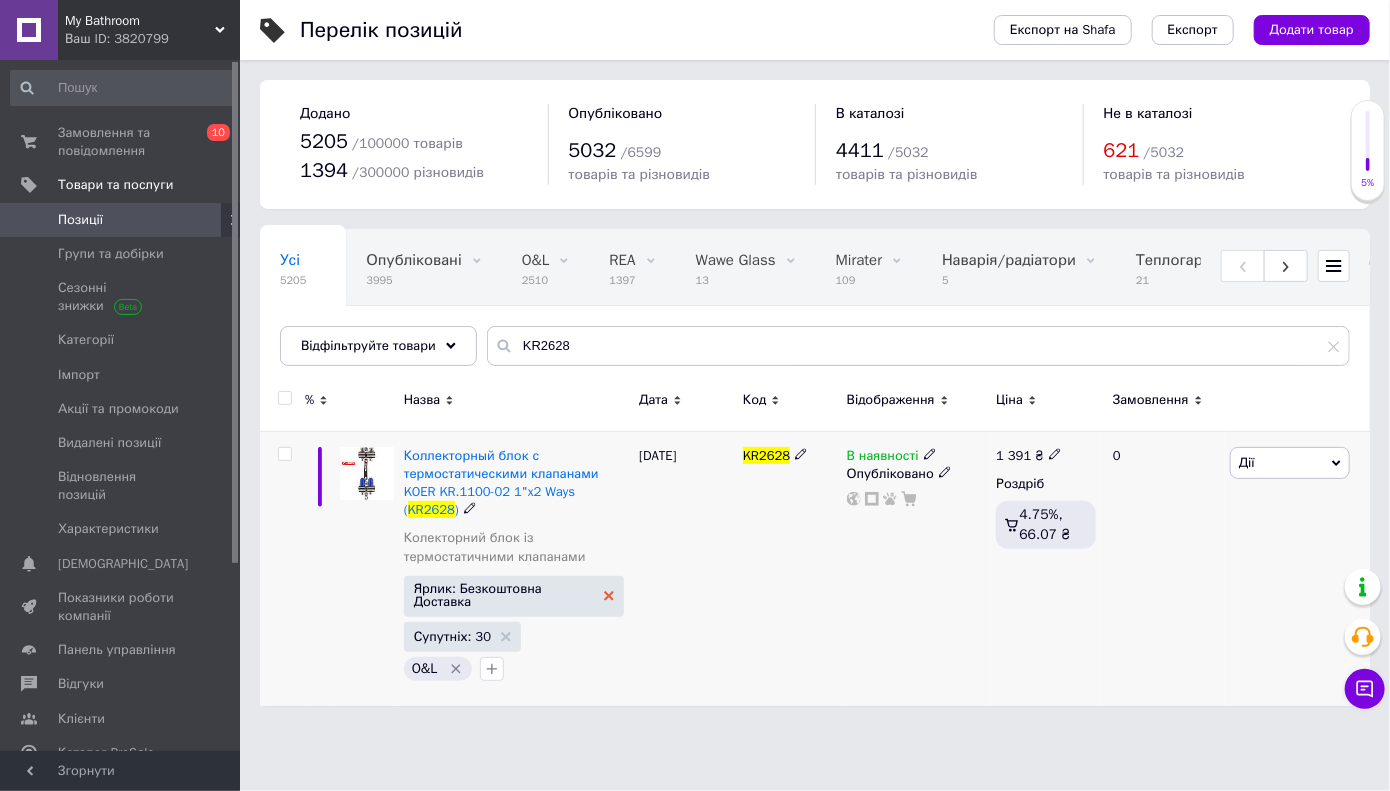 click 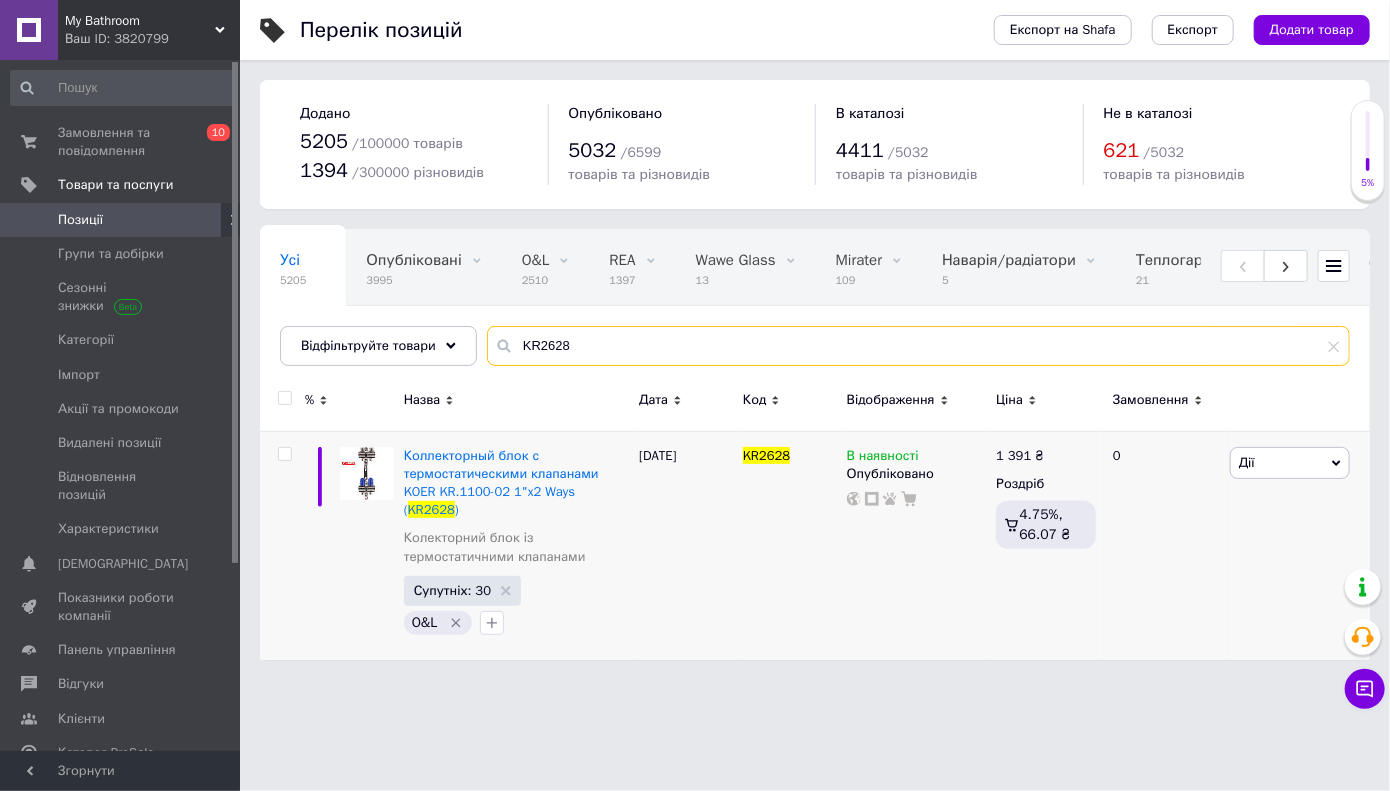 drag, startPoint x: 509, startPoint y: 349, endPoint x: 520, endPoint y: 343, distance: 12.529964 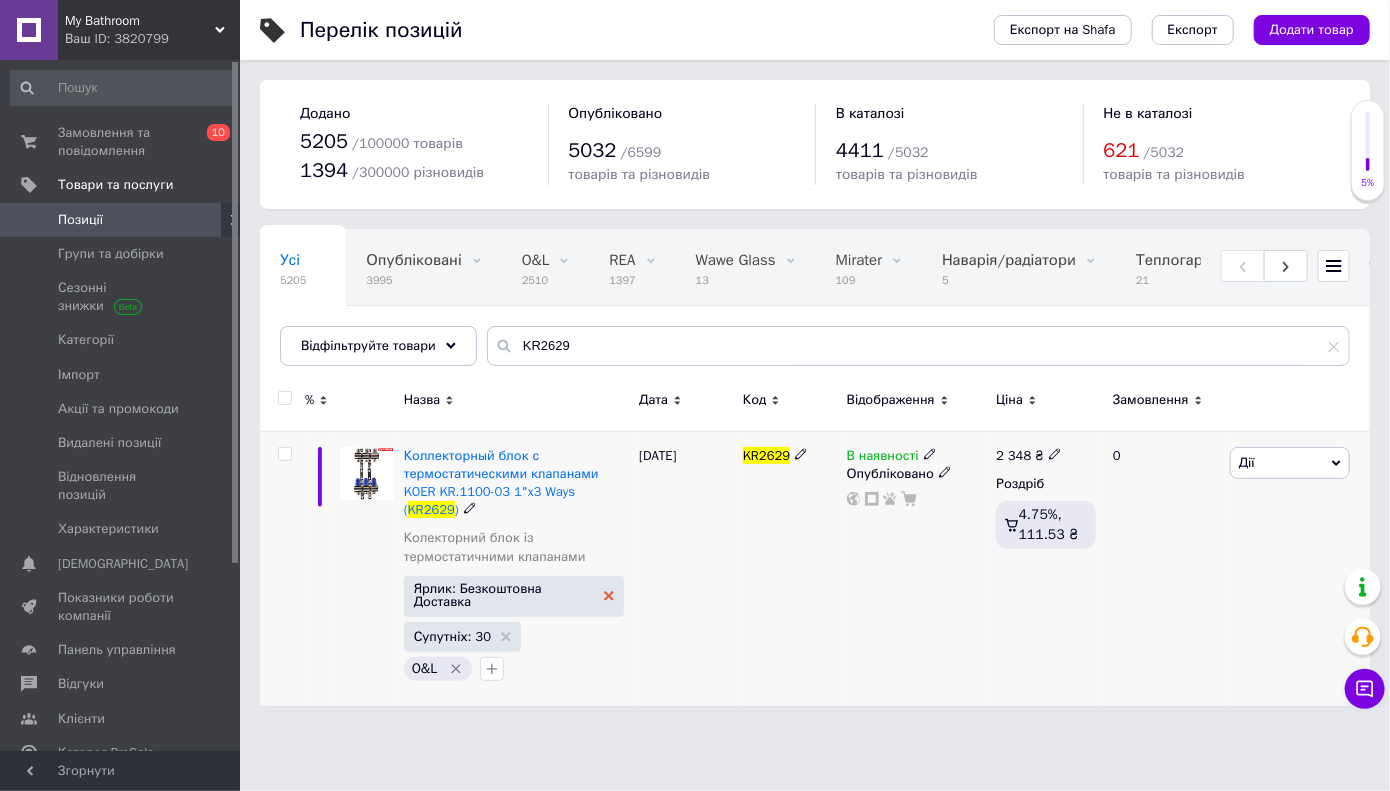 click 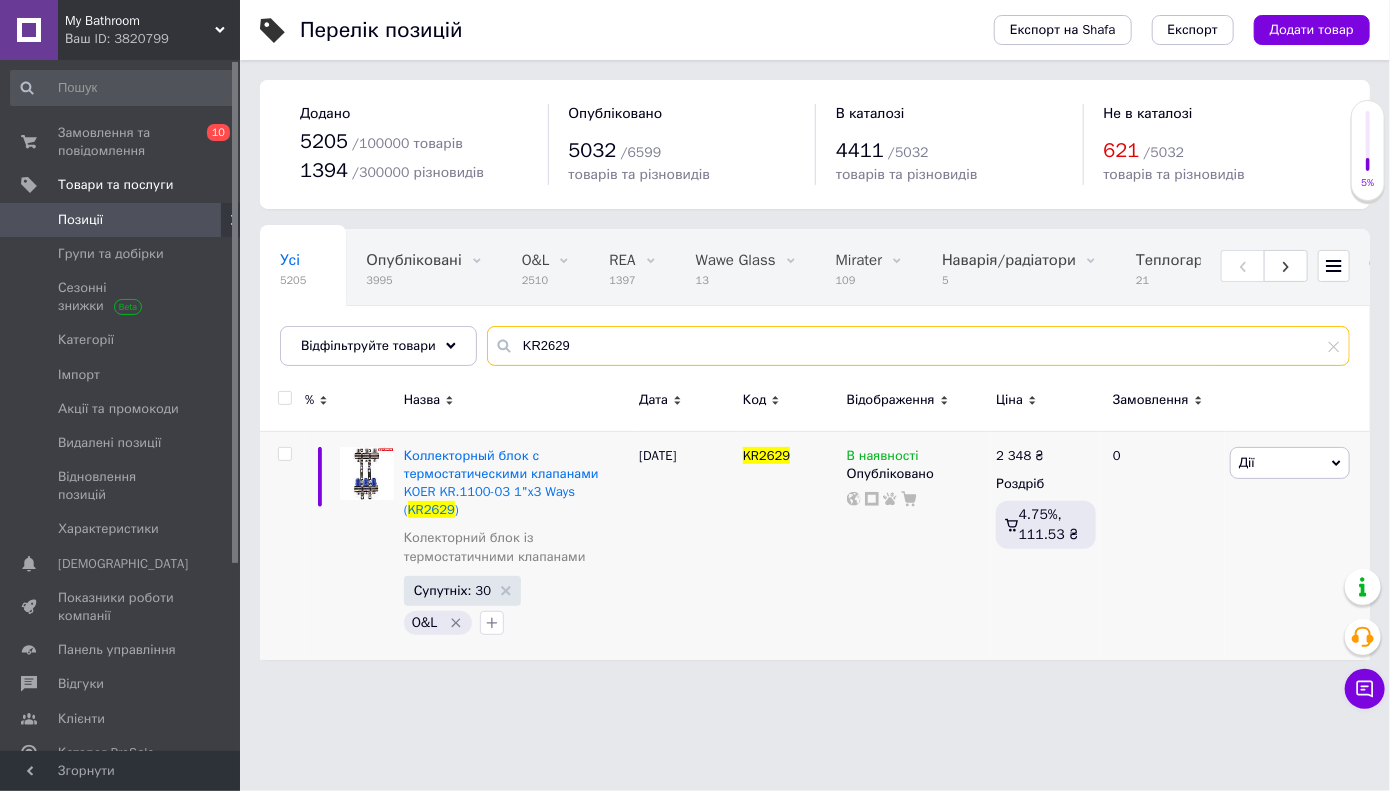 drag, startPoint x: 551, startPoint y: 347, endPoint x: 510, endPoint y: 348, distance: 41.01219 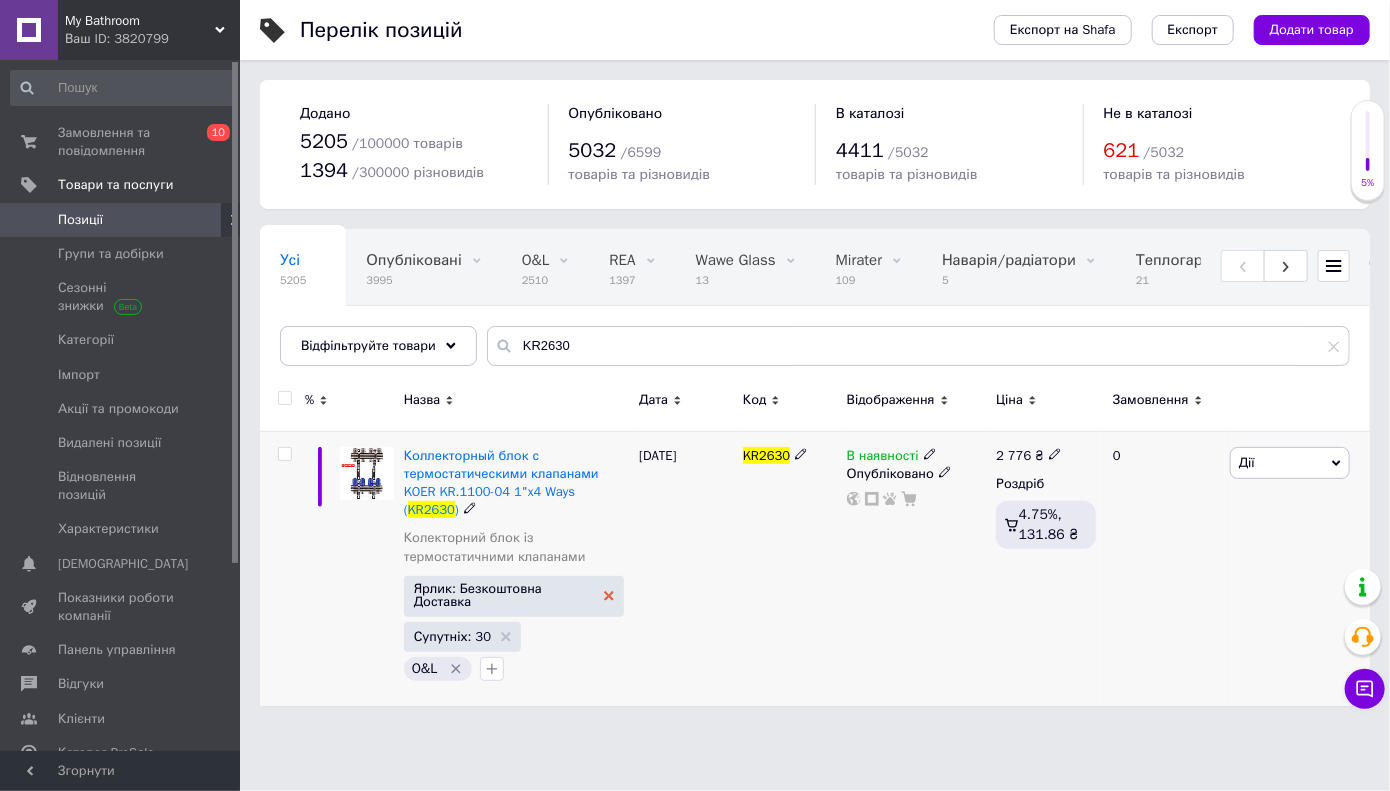 click 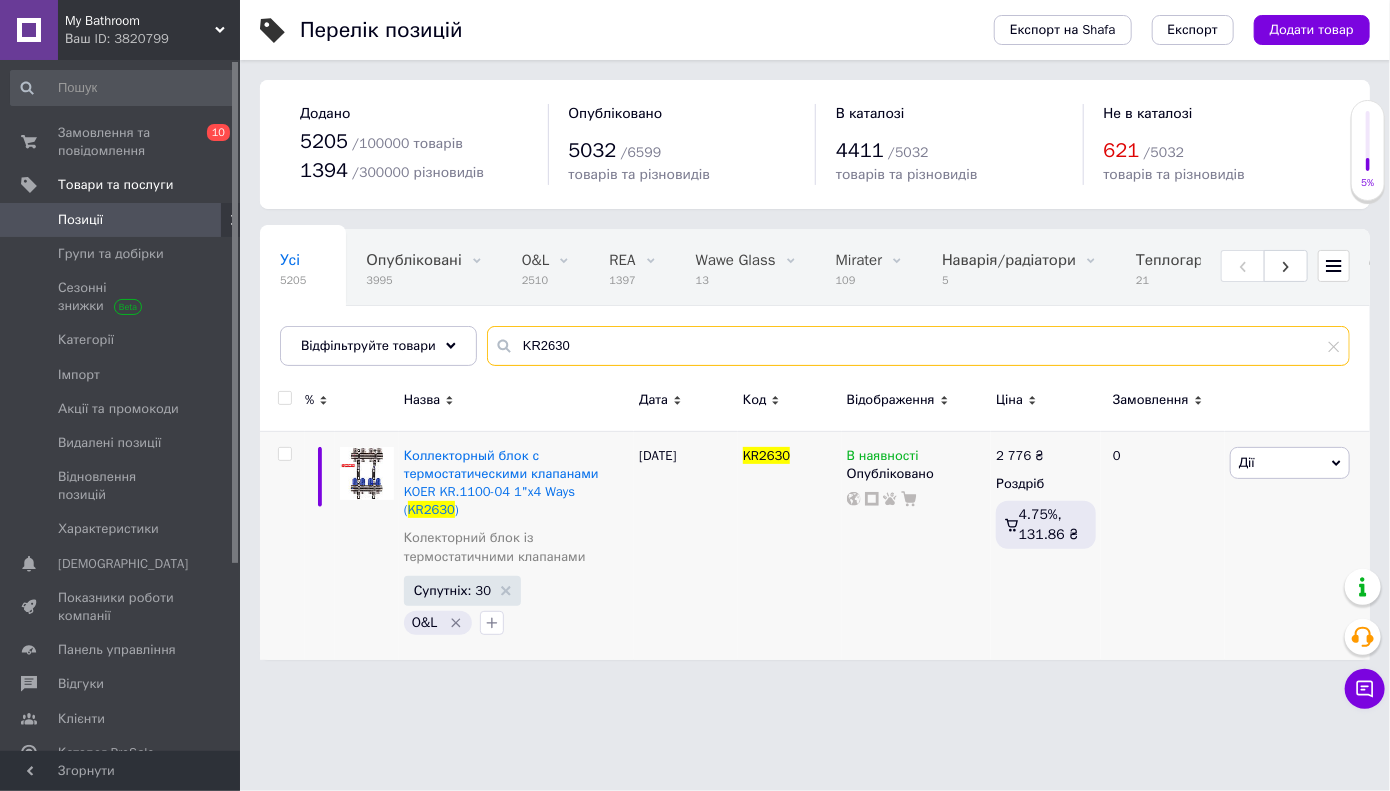 drag, startPoint x: 542, startPoint y: 339, endPoint x: 489, endPoint y: 347, distance: 53.600372 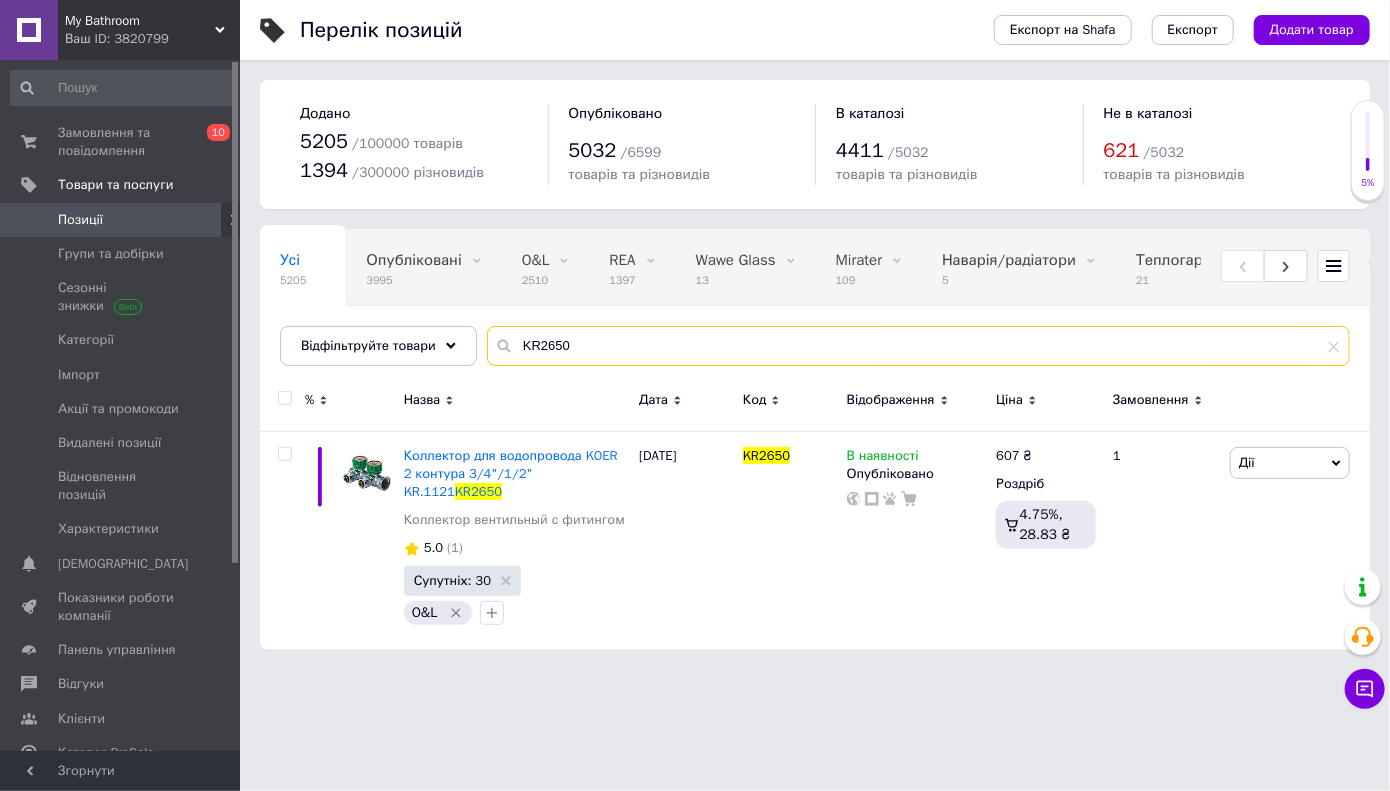 type on "KR2650" 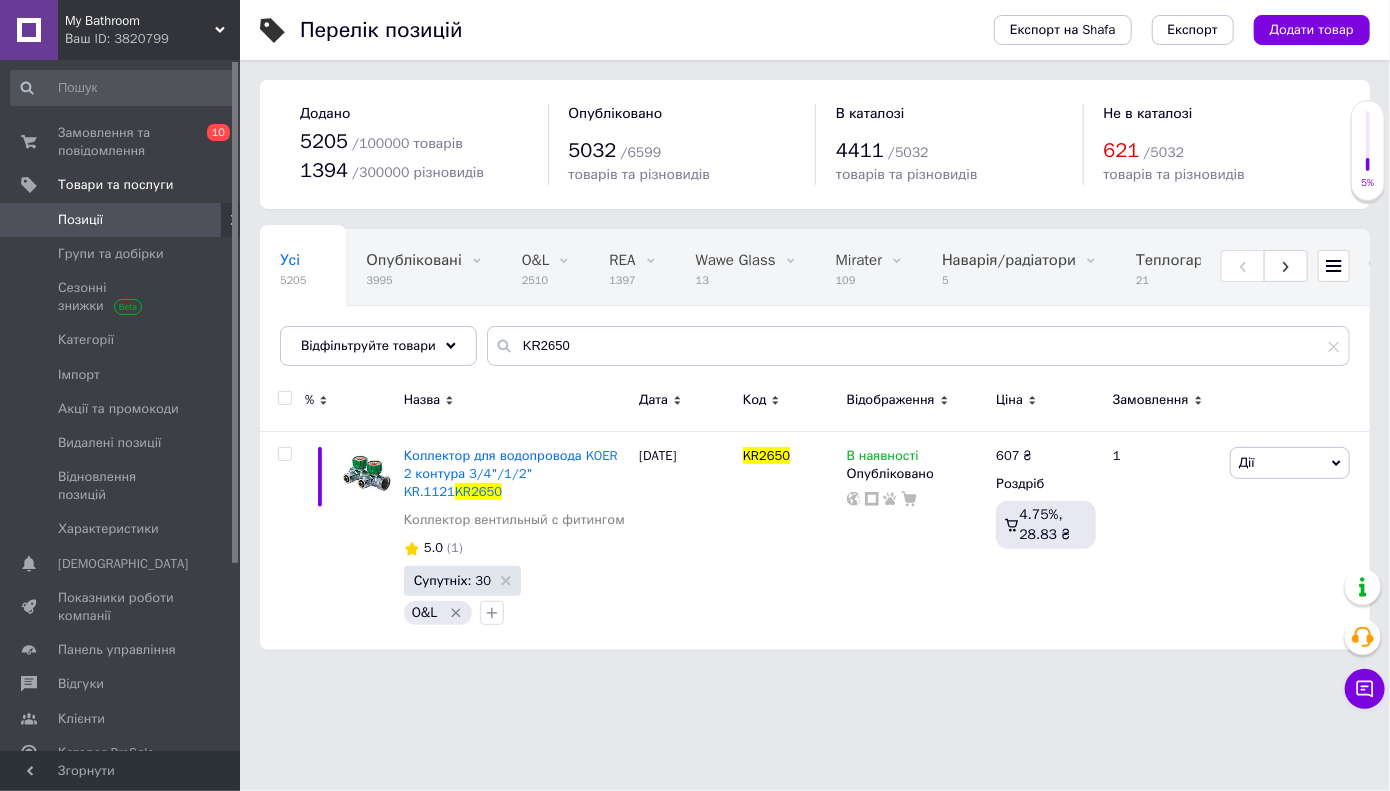 click on "My Bathroom Ваш ID: 3820799 Сайт My Bathroom Кабінет покупця Перевірити стан системи Сторінка на порталі Довідка Вийти Замовлення та повідомлення 0 10 Товари та послуги Позиції Групи та добірки Сезонні знижки Категорії Імпорт Акції та промокоди Видалені позиції Відновлення позицій Характеристики Сповіщення 0 0 Показники роботи компанії Панель управління Відгуки Клієнти Каталог ProSale Аналітика Інструменти веб-майстра та SEO Управління сайтом Гаманець компанії Маркет Налаштування Тарифи та рахунки Prom топ Згорнути 5205   /" at bounding box center [695, 335] 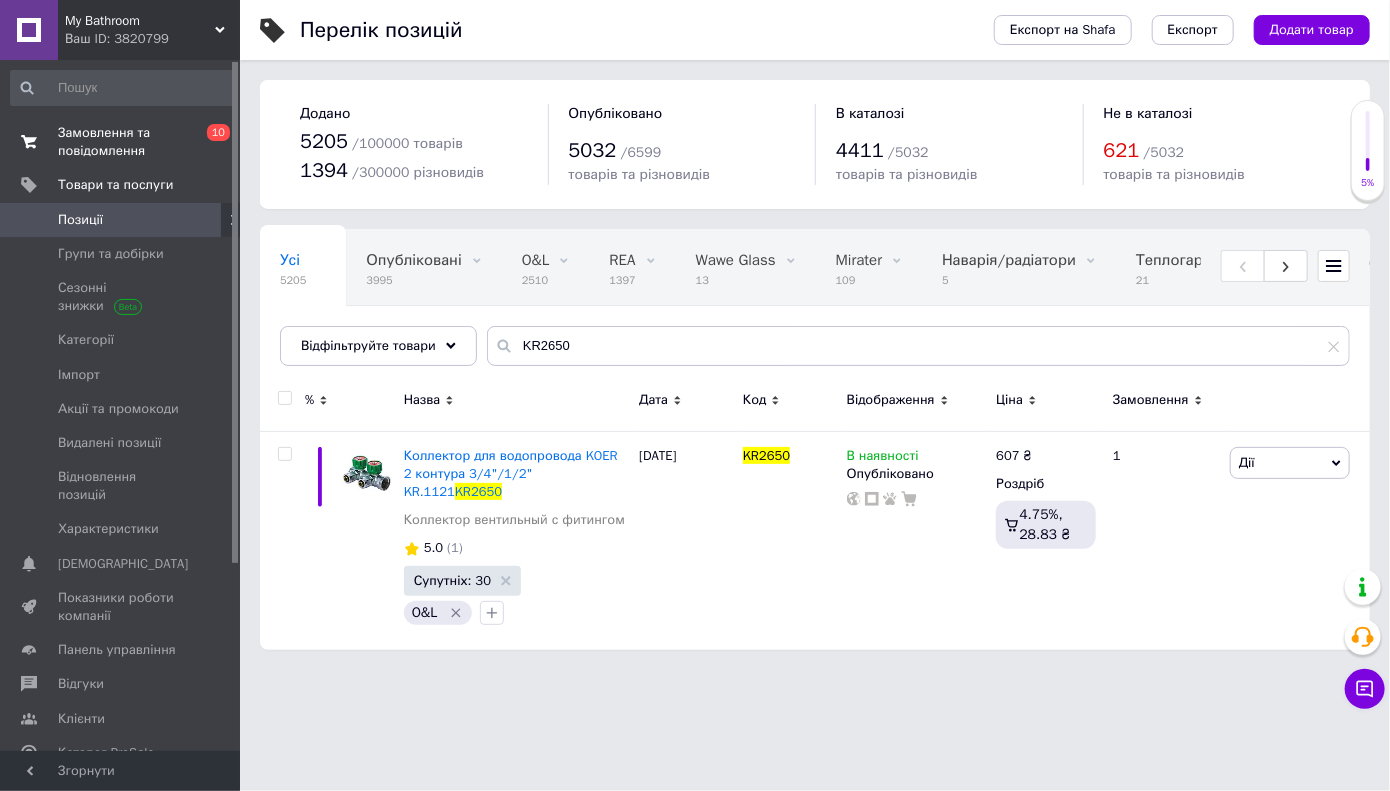 click on "Замовлення та повідомлення" at bounding box center [121, 142] 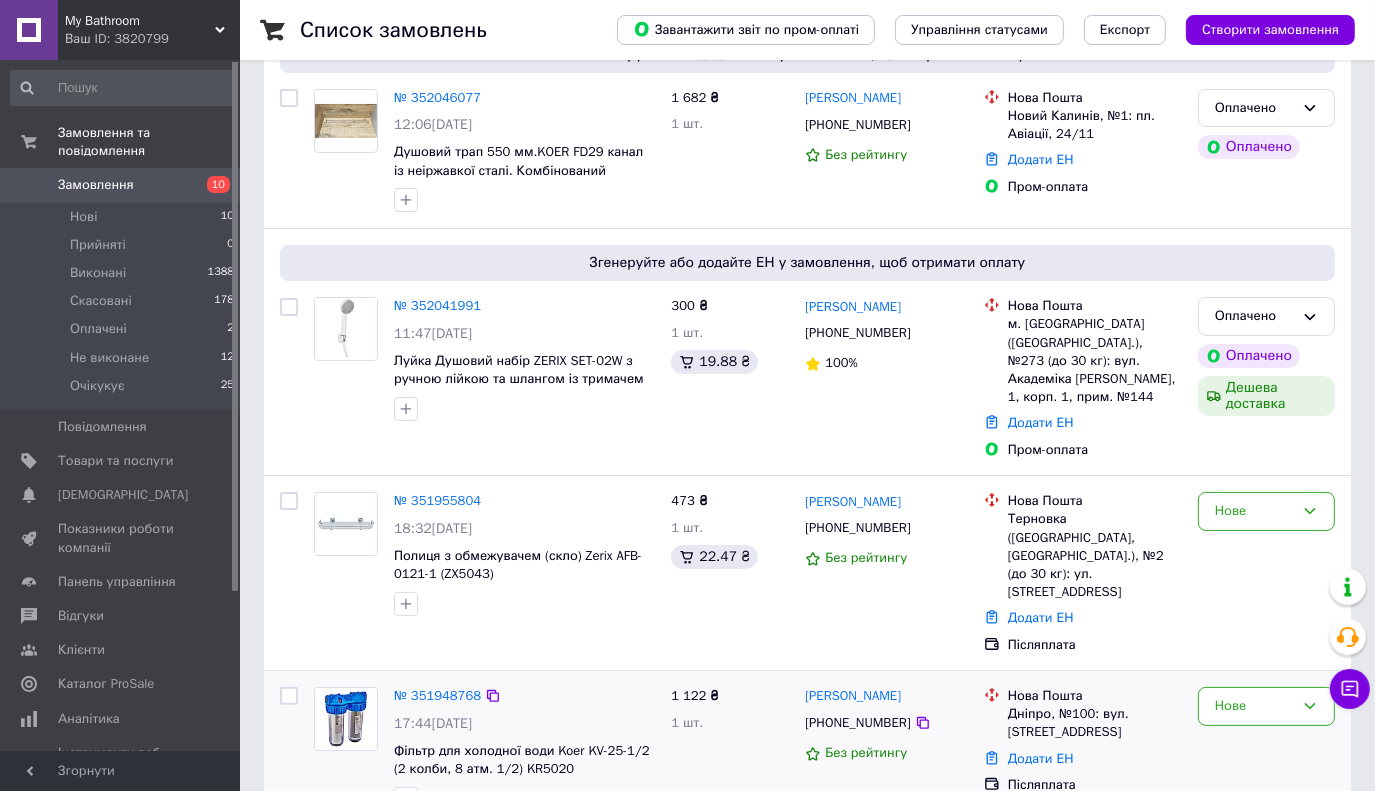 scroll, scrollTop: 300, scrollLeft: 0, axis: vertical 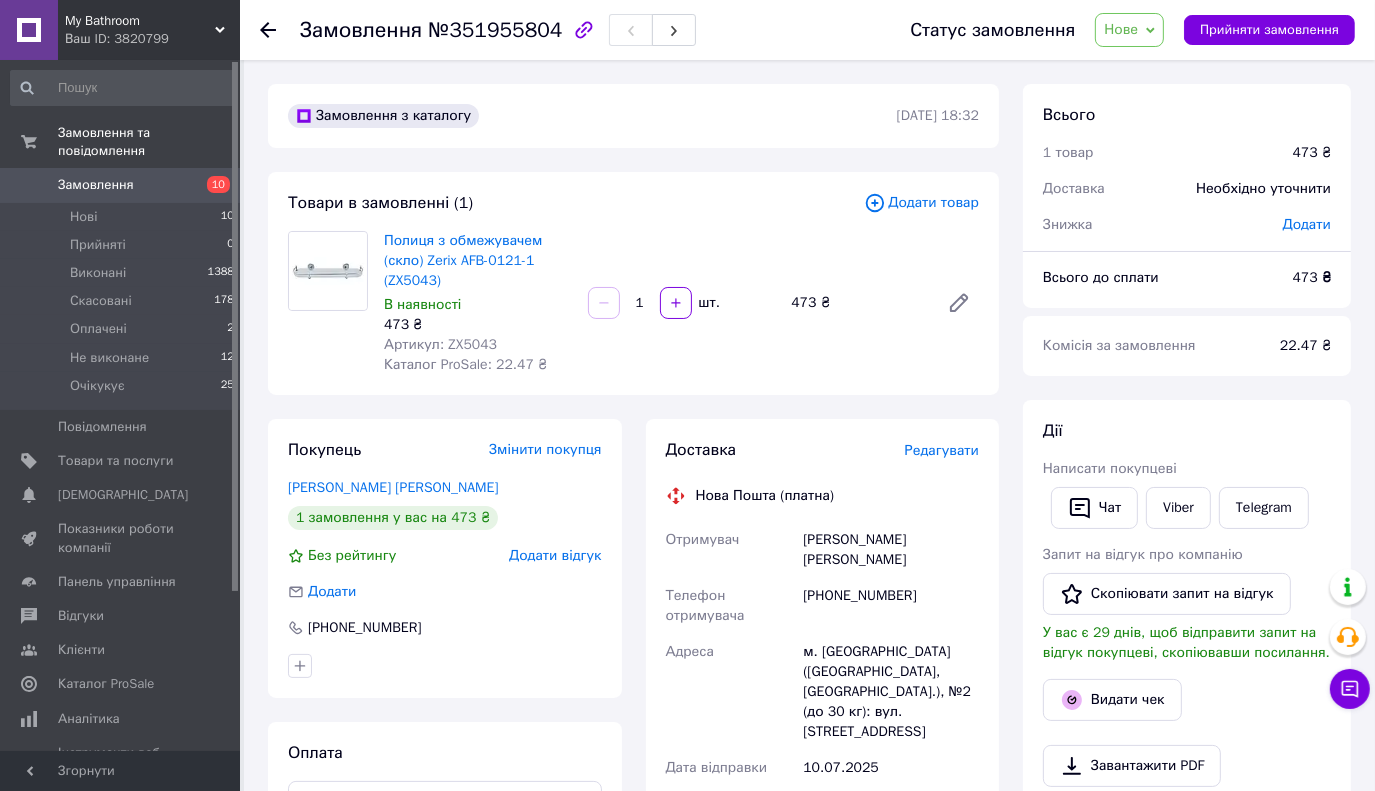 drag, startPoint x: 418, startPoint y: 259, endPoint x: 627, endPoint y: 128, distance: 246.66171 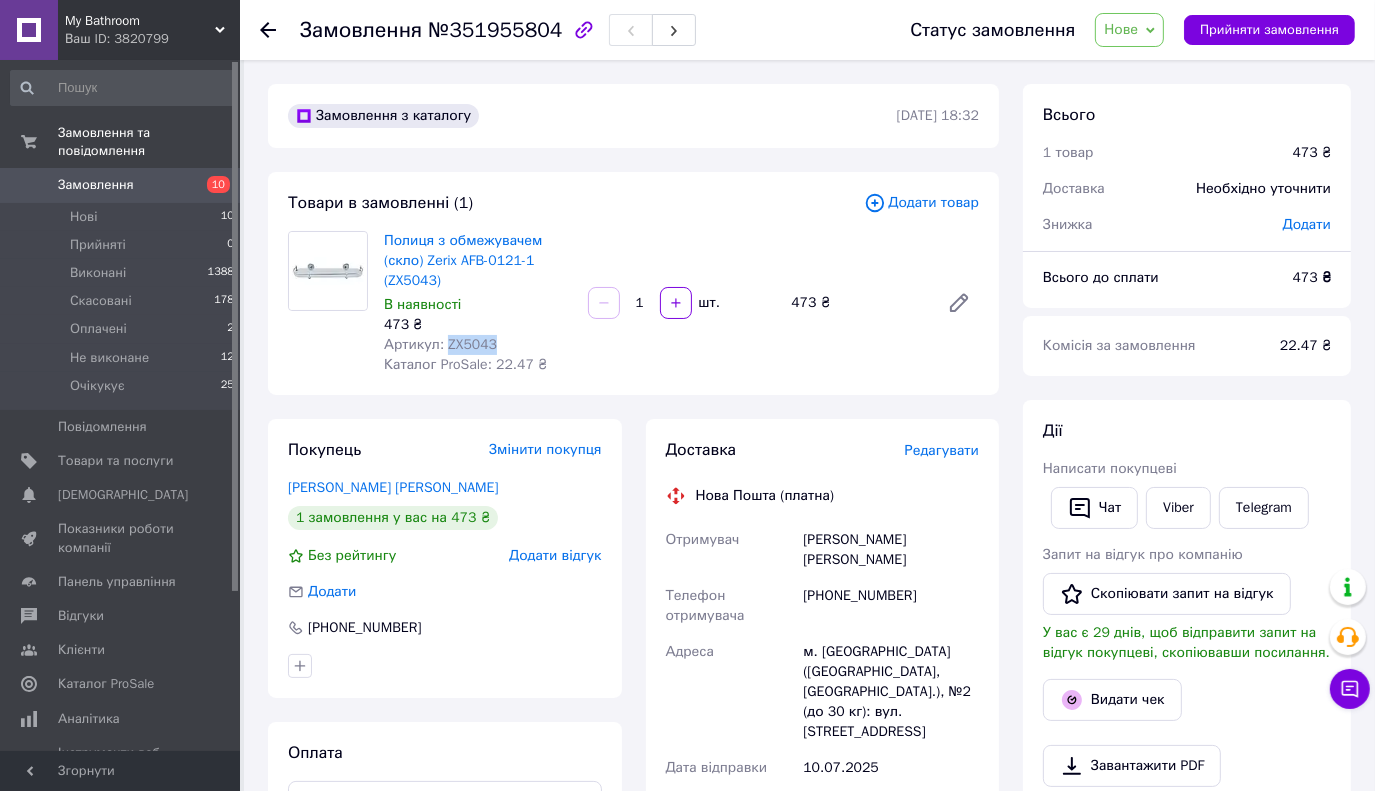drag, startPoint x: 499, startPoint y: 347, endPoint x: 443, endPoint y: 343, distance: 56.142673 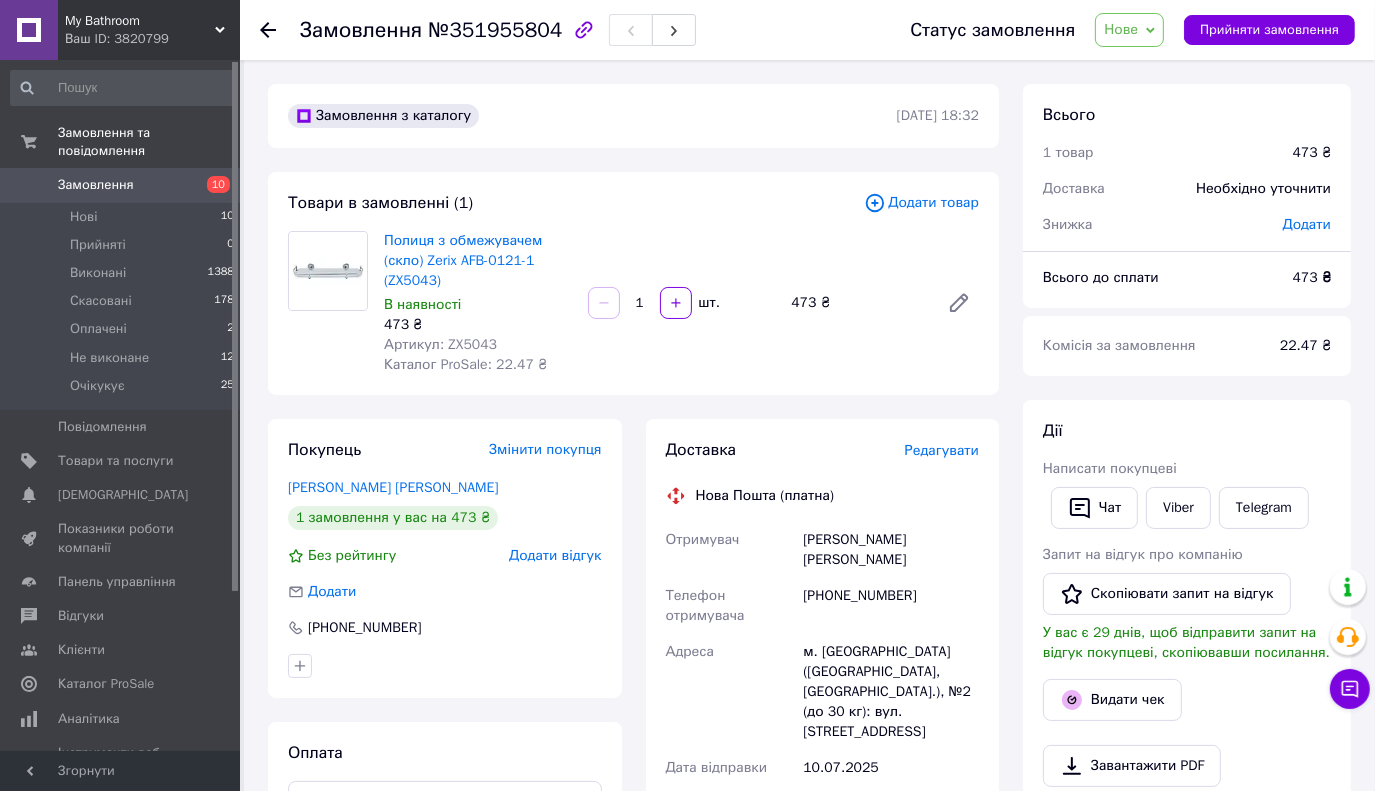 click on "Редагувати" at bounding box center (942, 450) 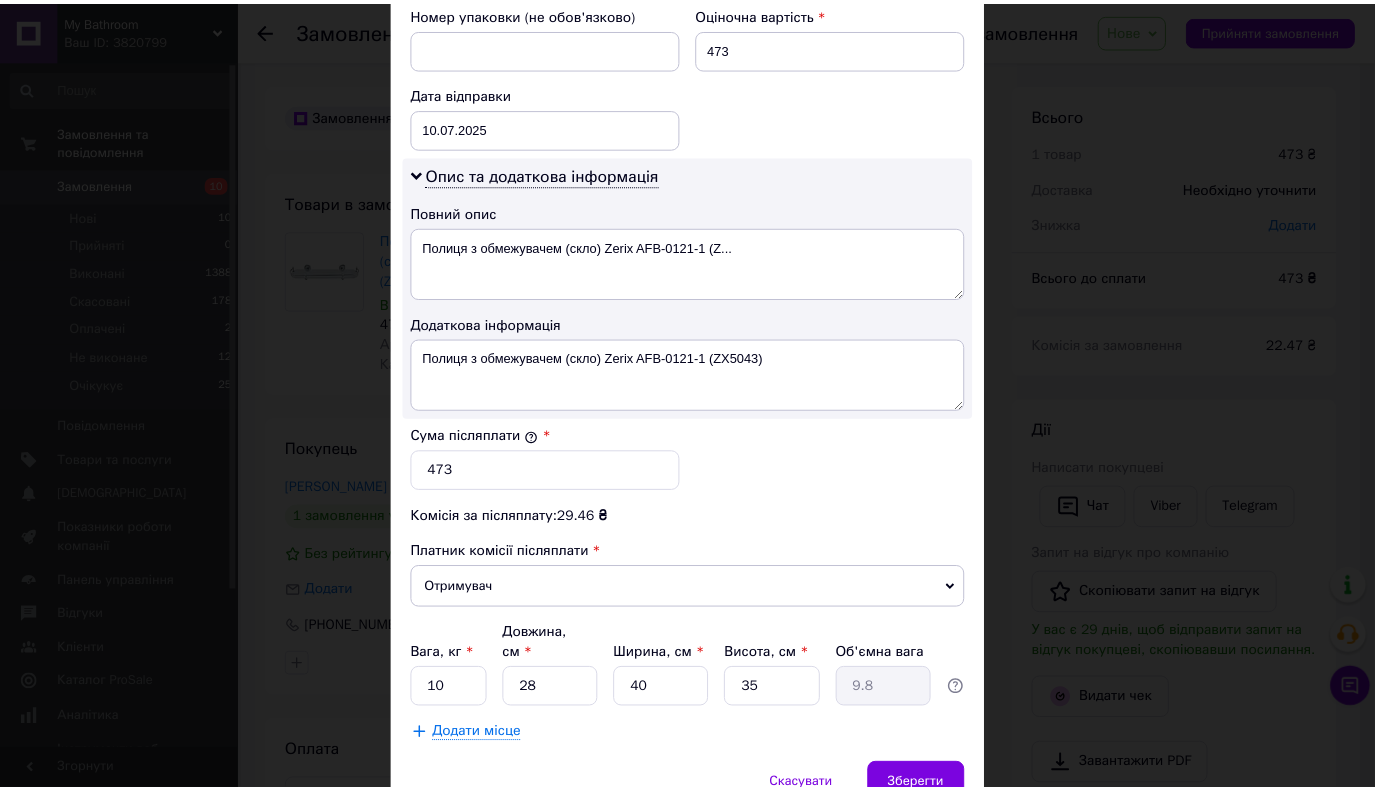 scroll, scrollTop: 952, scrollLeft: 0, axis: vertical 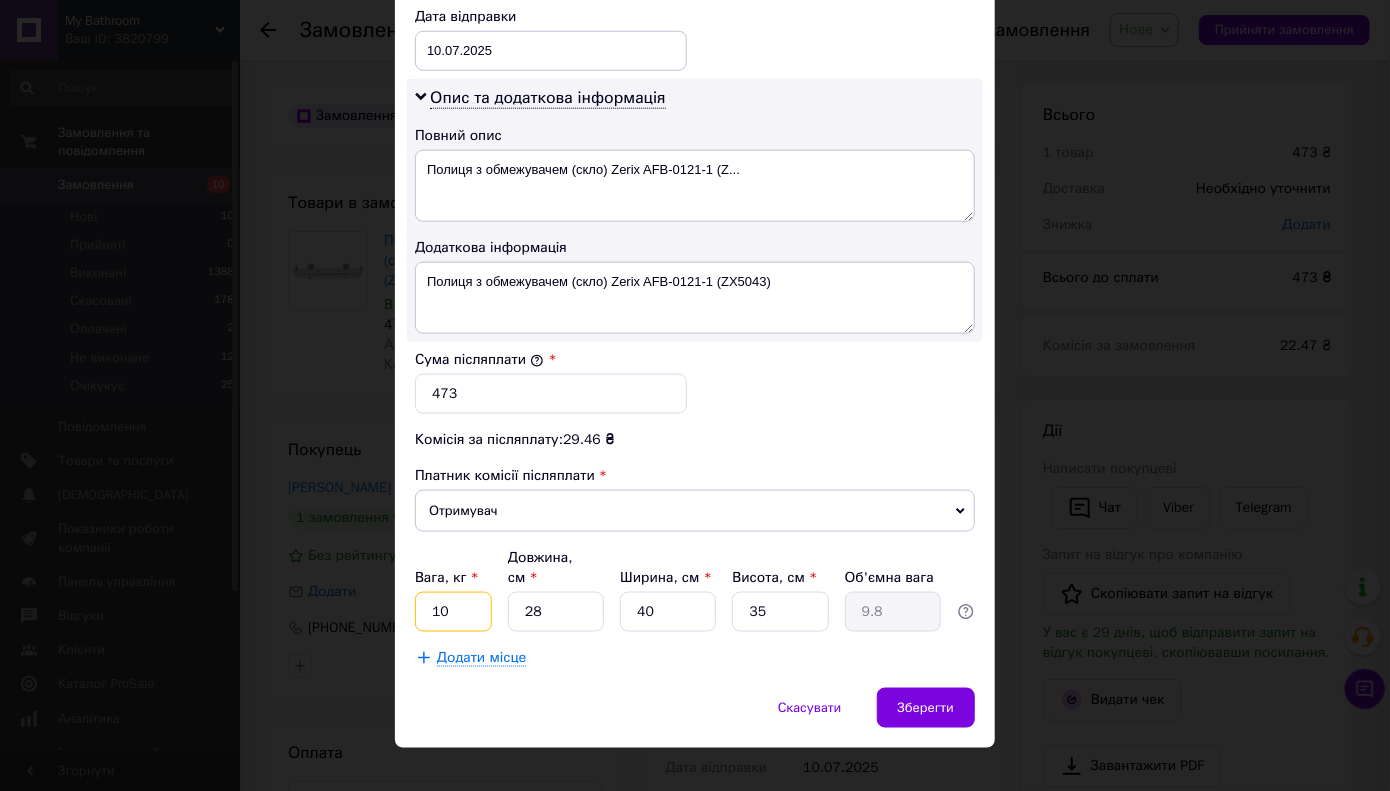 click on "10" at bounding box center (453, 612) 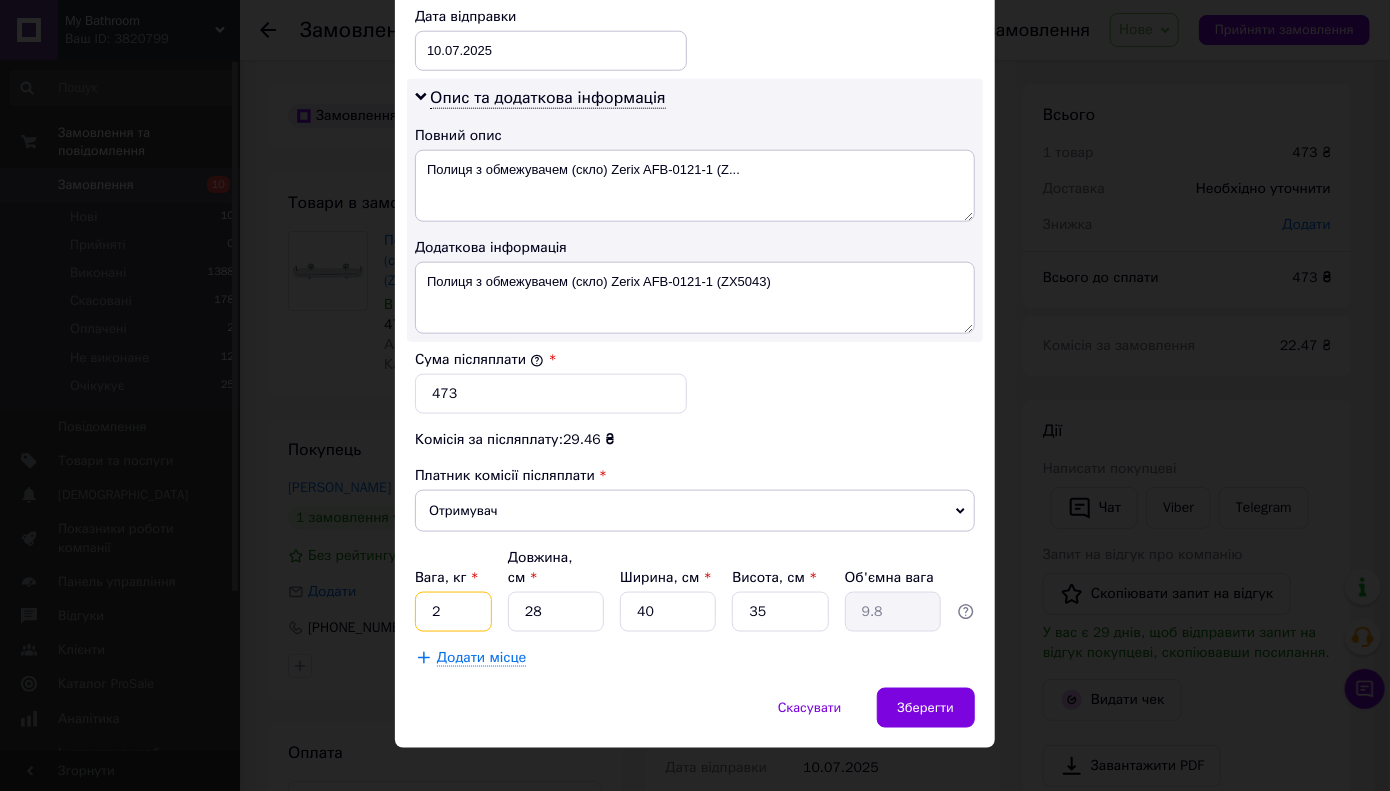 type on "2" 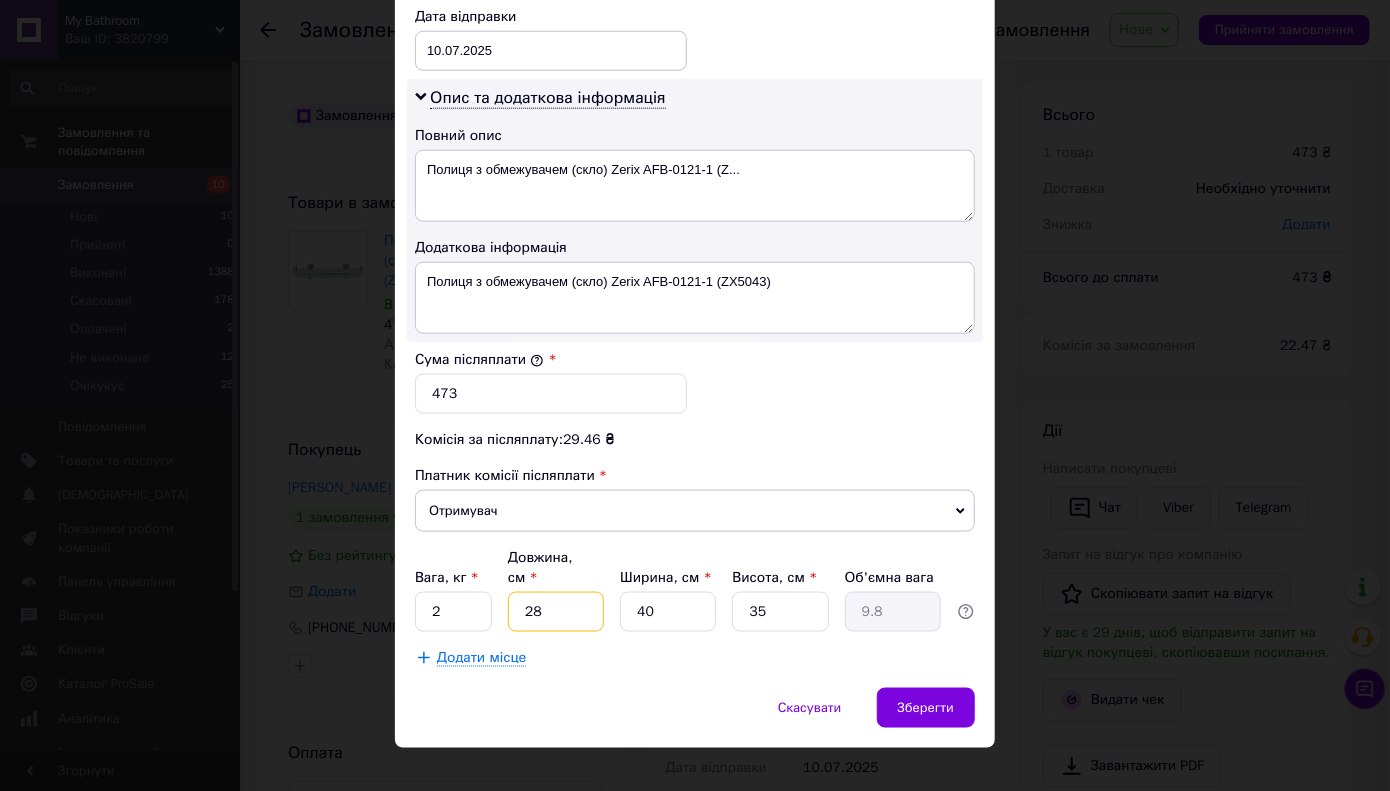 click on "28" at bounding box center [556, 612] 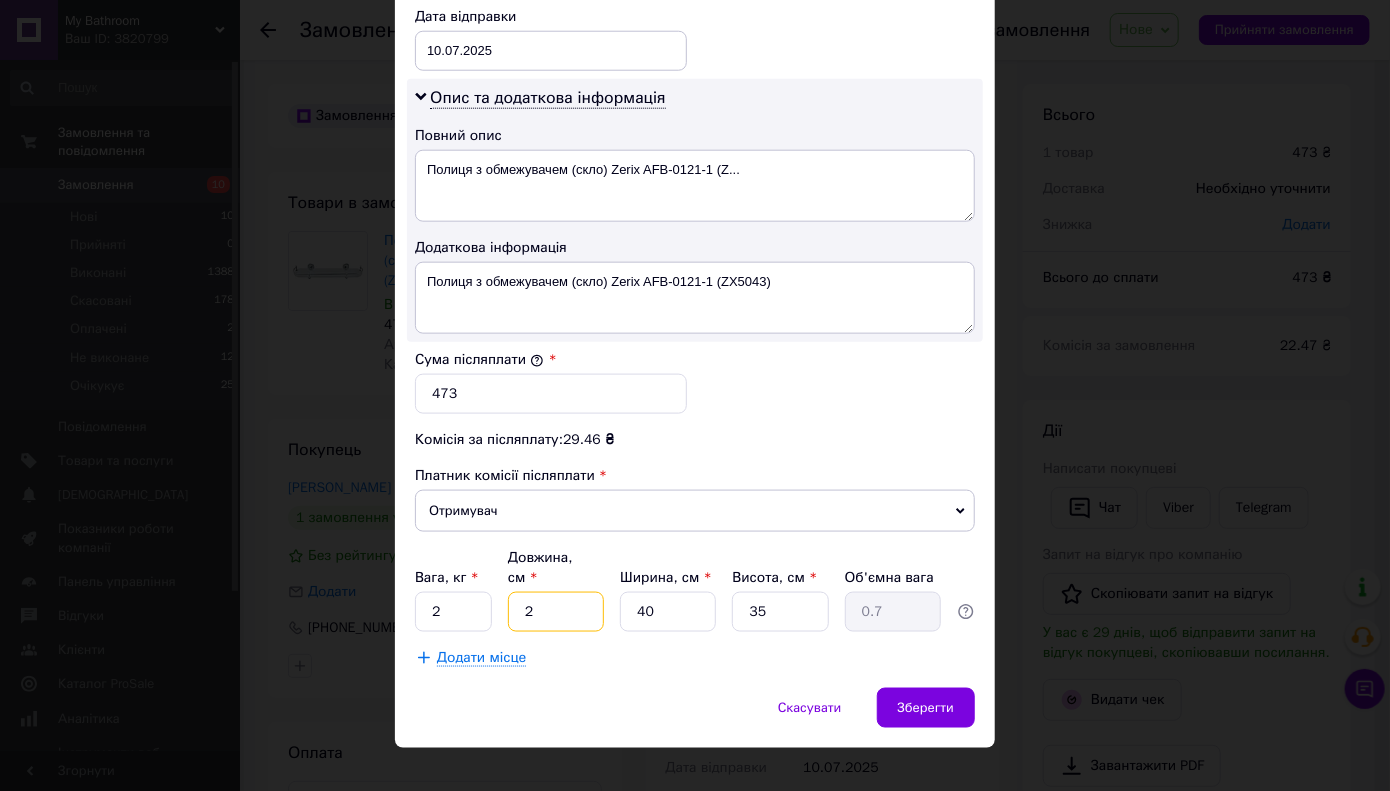 type 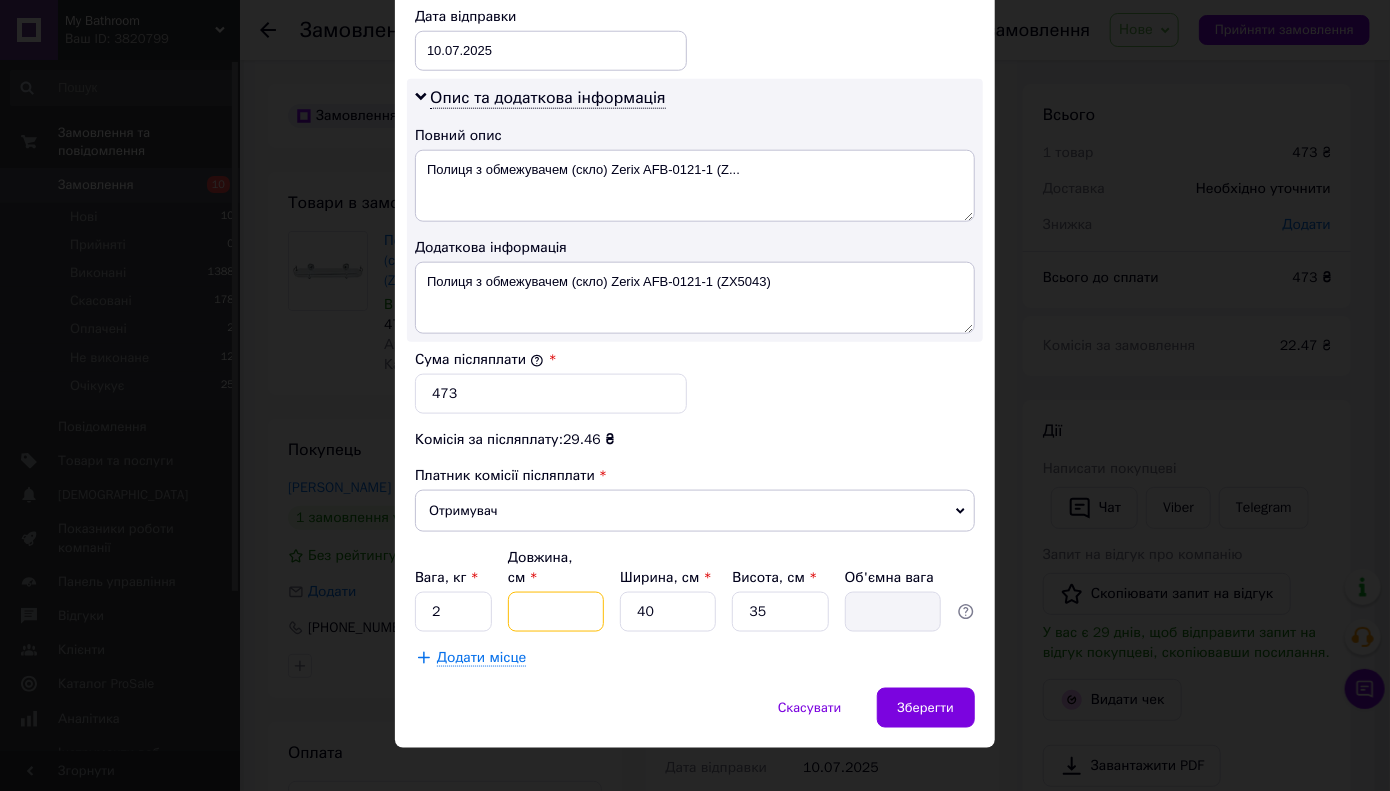 type on "5" 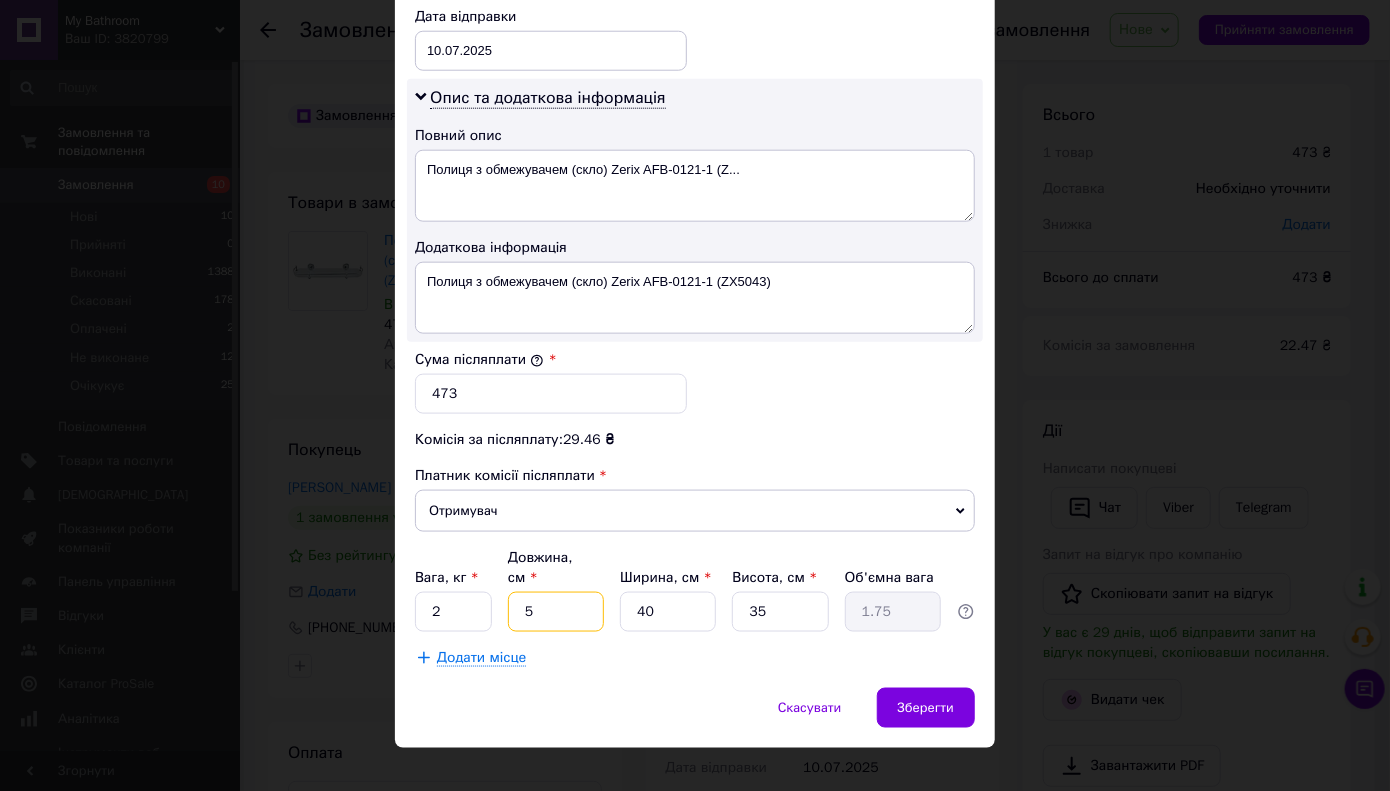 type on "50" 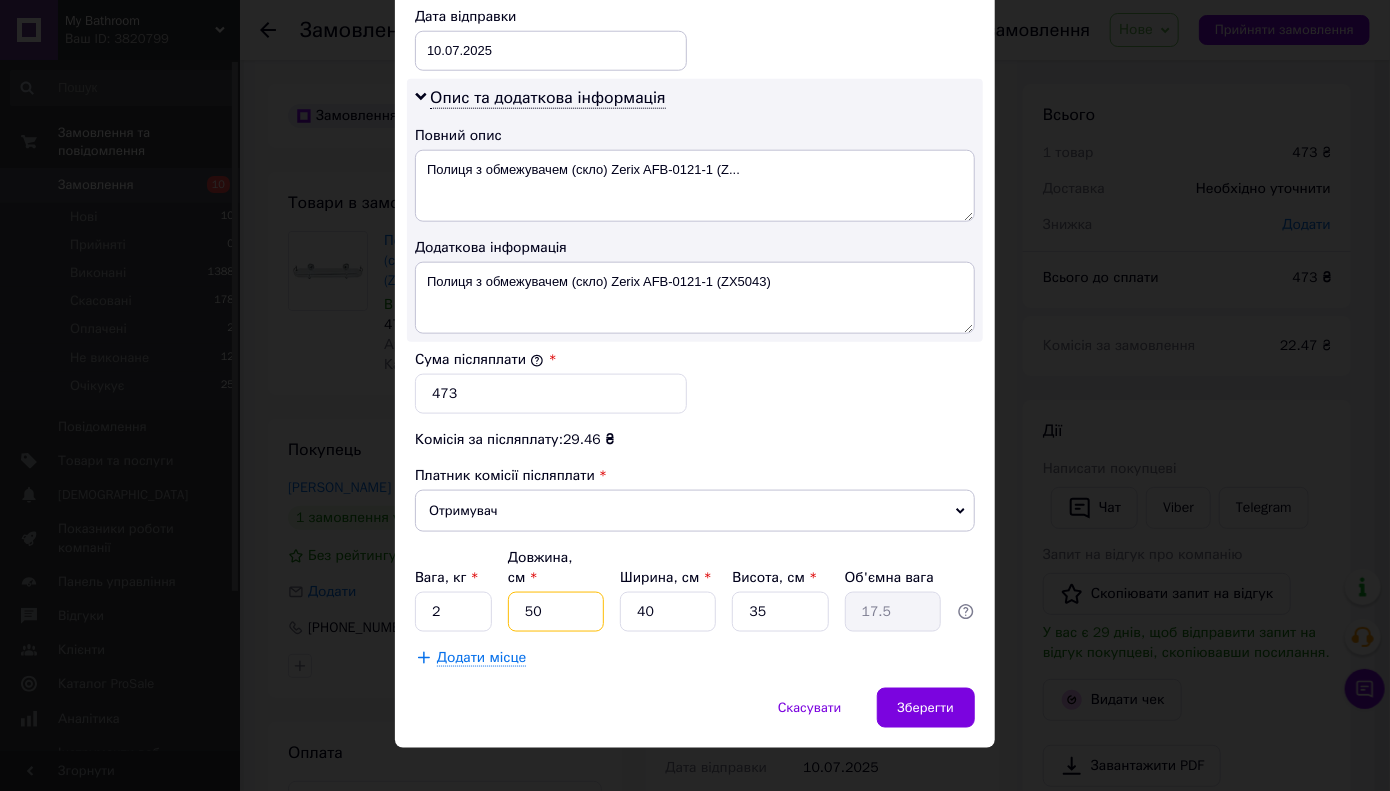 type on "5" 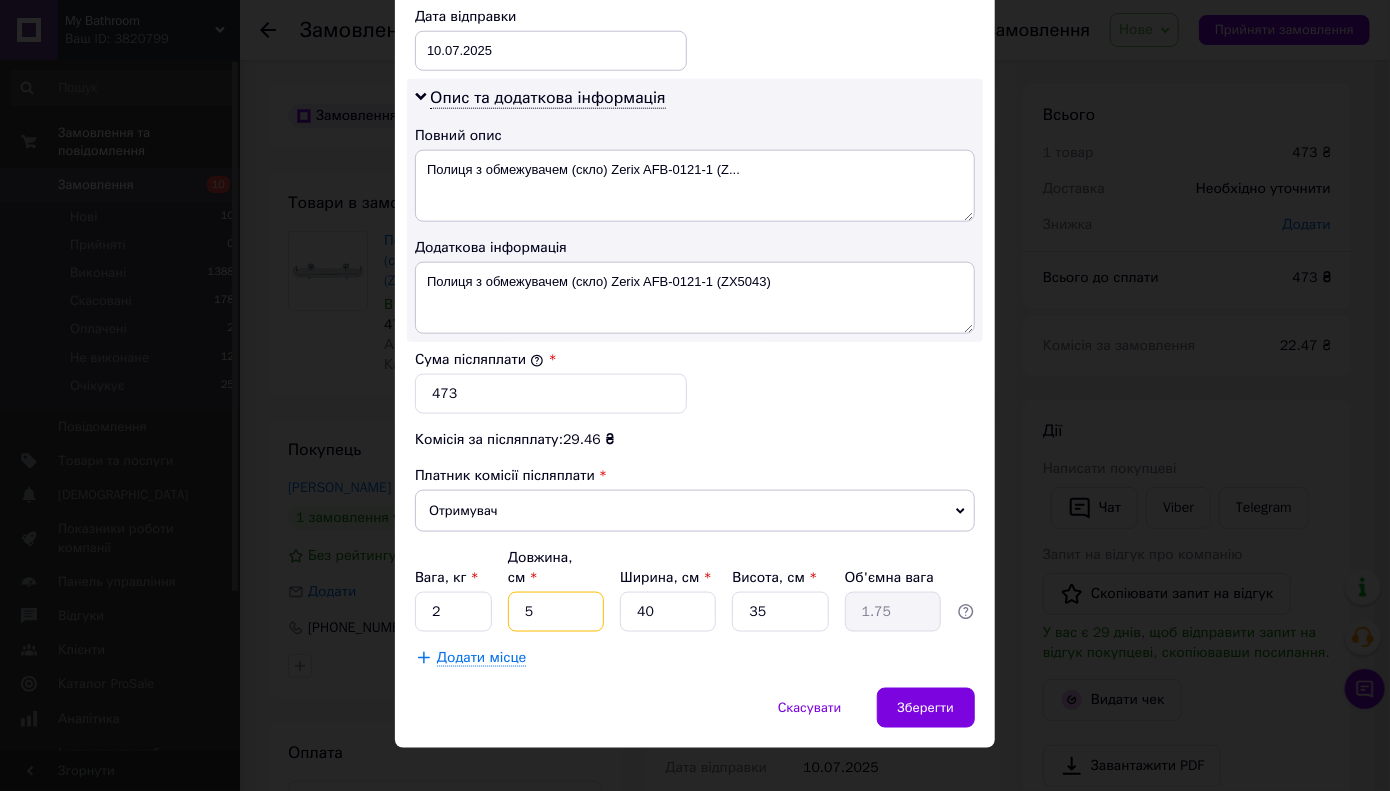 type on "52" 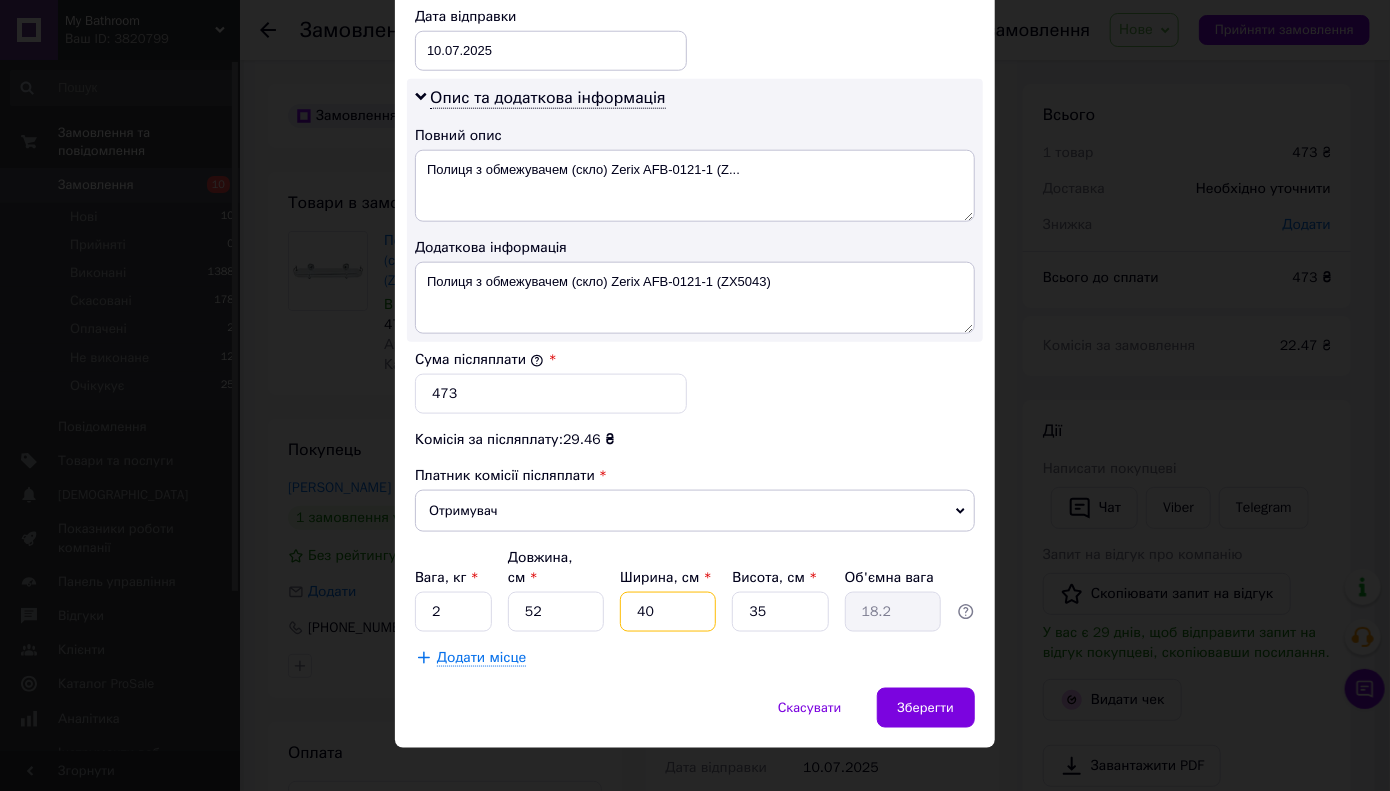 click on "40" at bounding box center (668, 612) 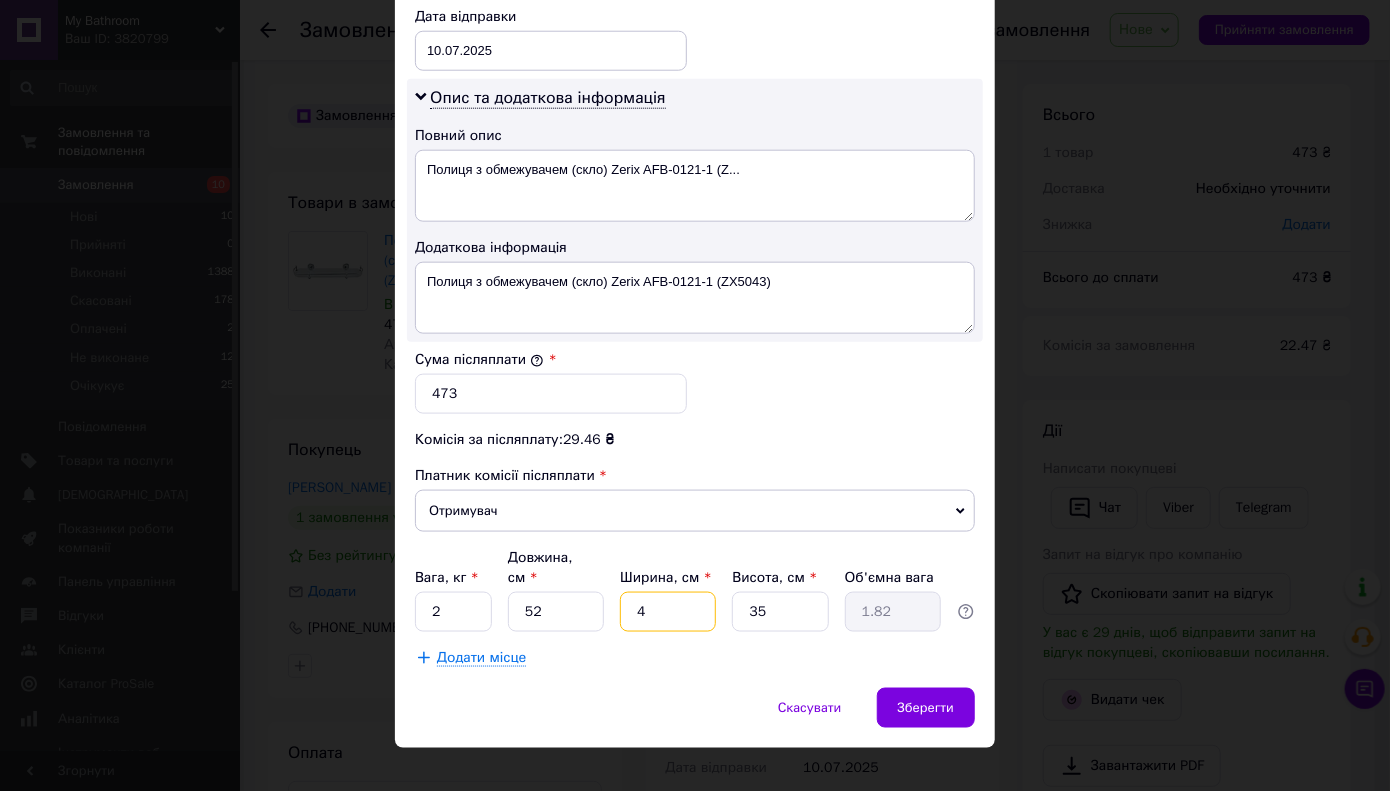 type 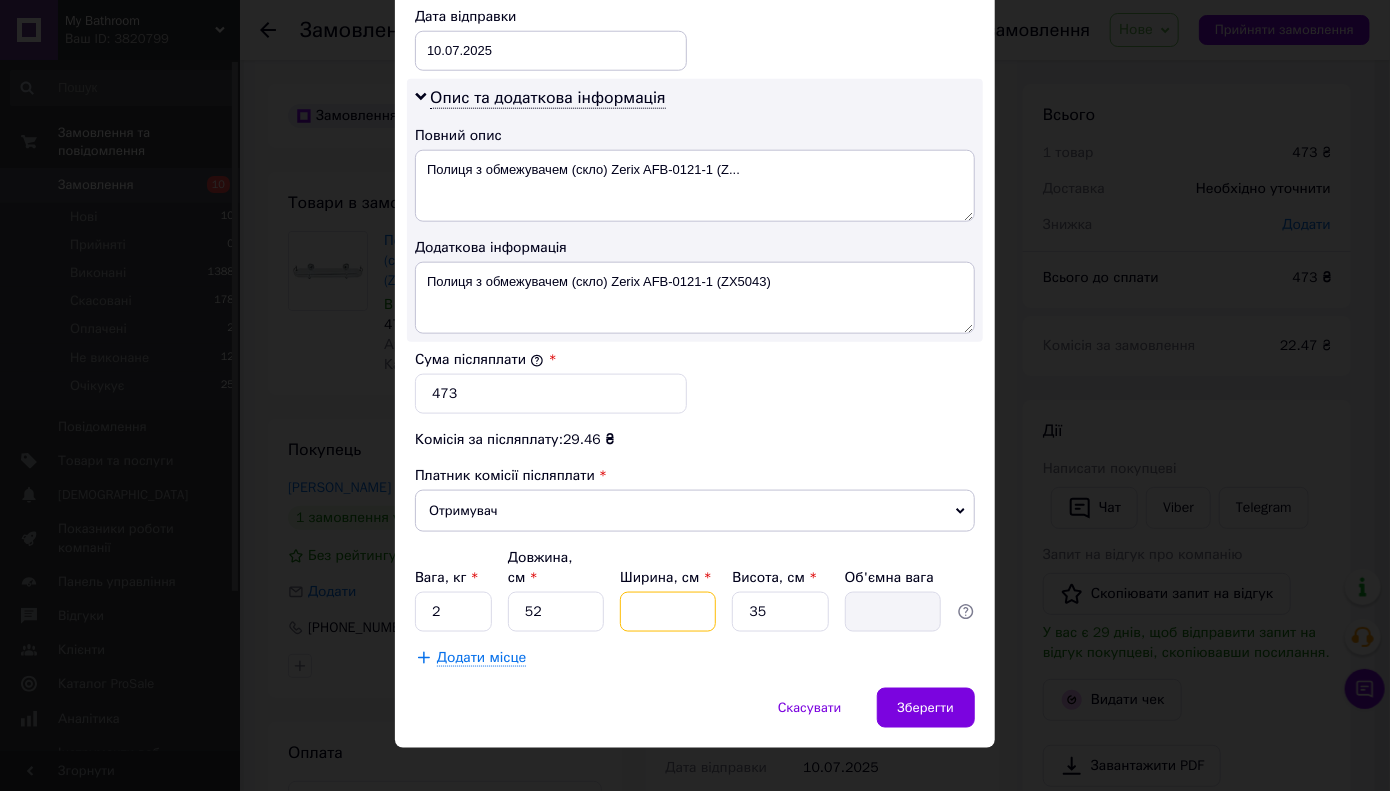 type on "1" 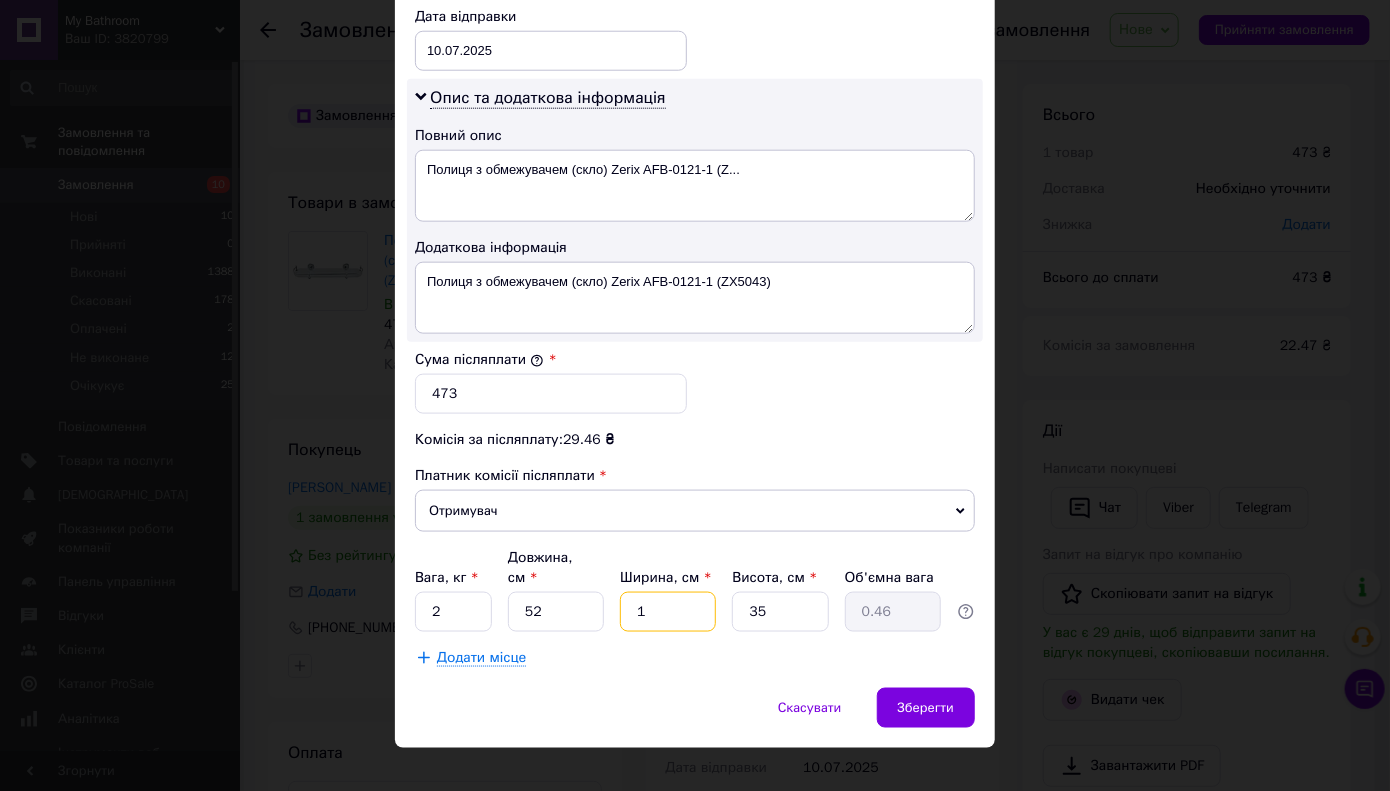 type on "12" 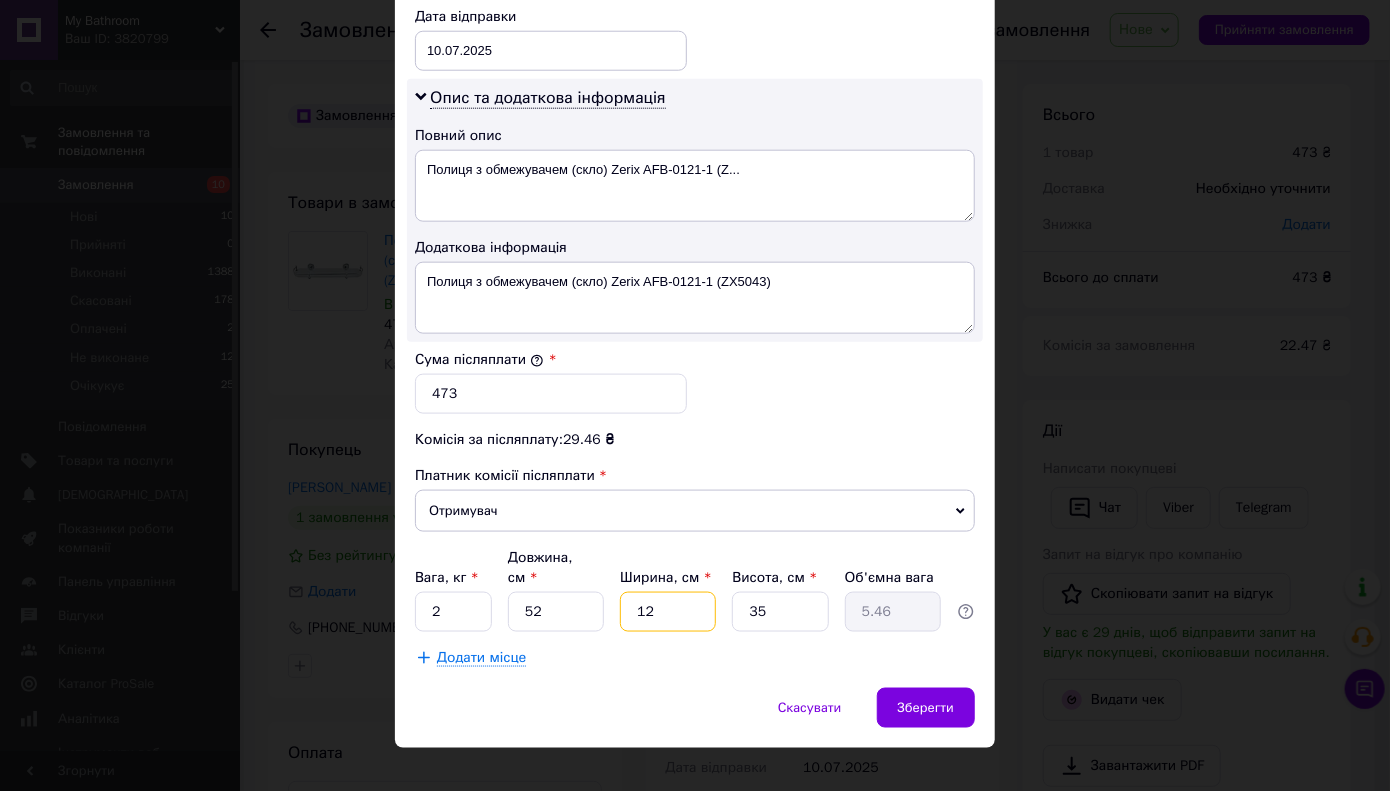 type on "1" 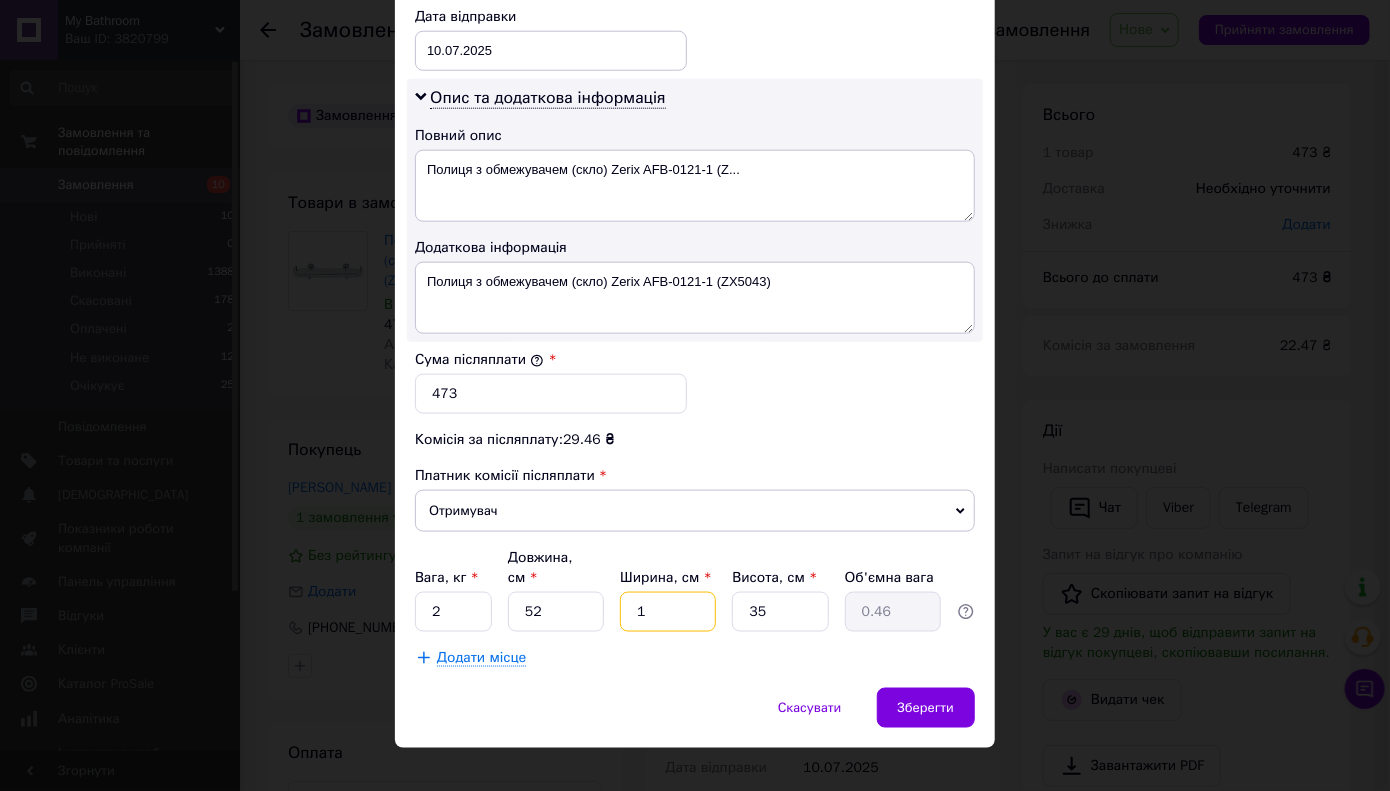 type on "15" 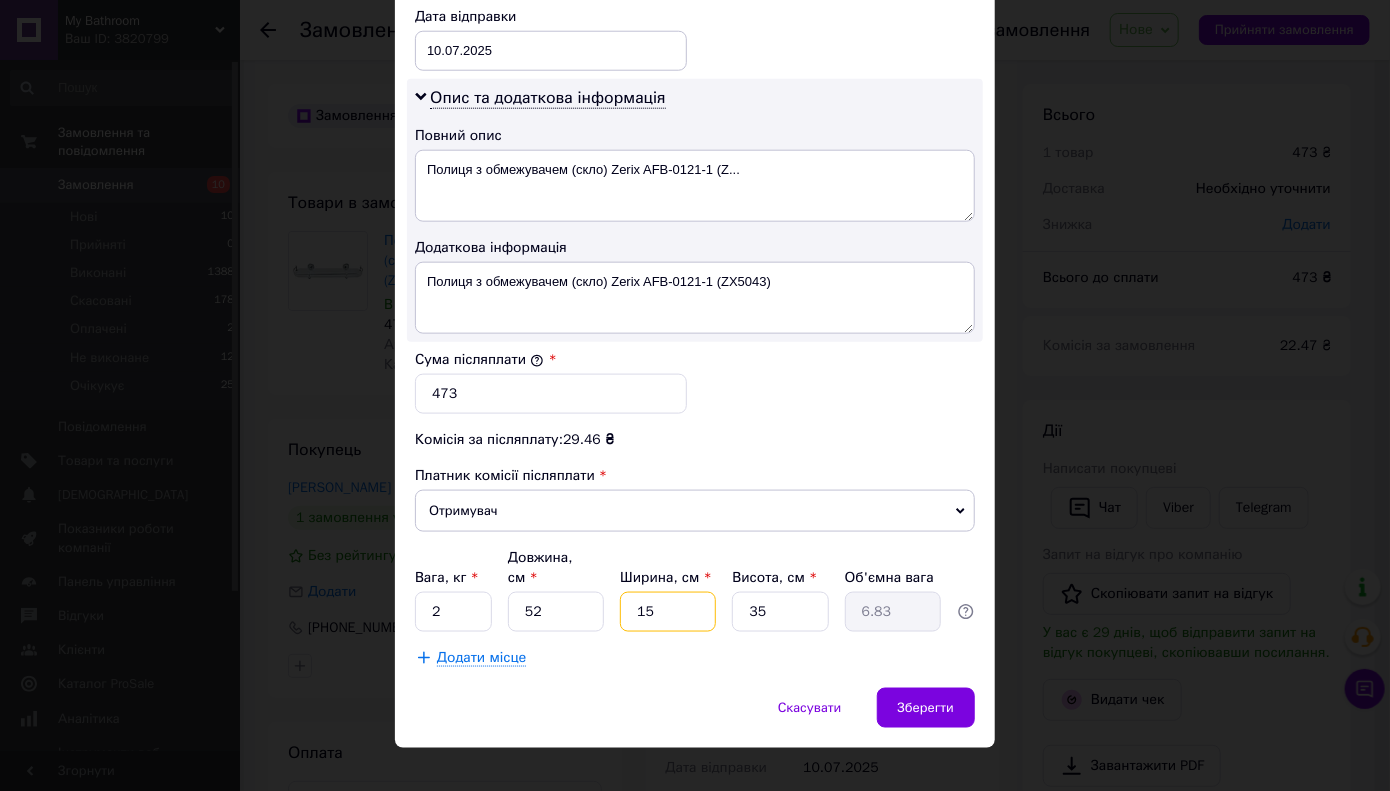 type on "15" 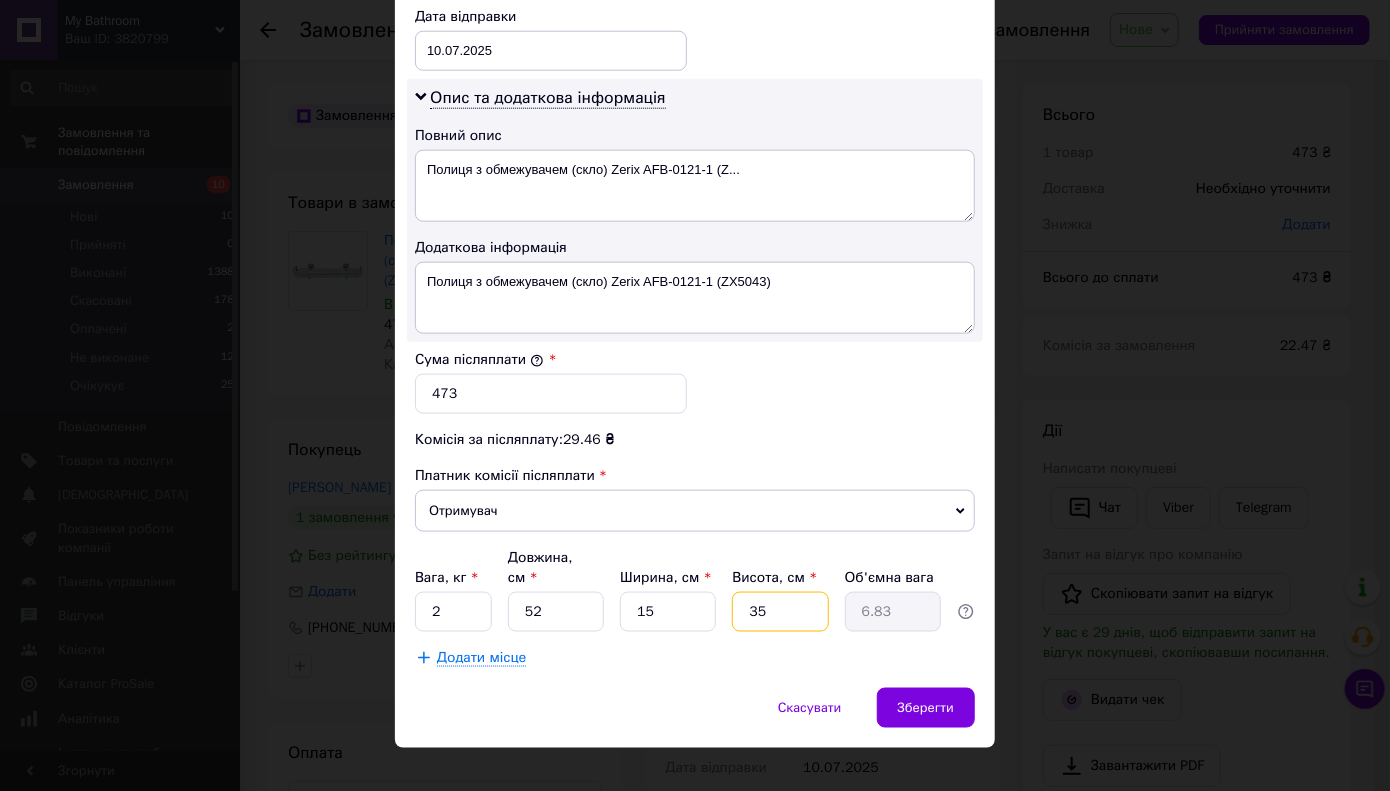 click on "35" at bounding box center (780, 612) 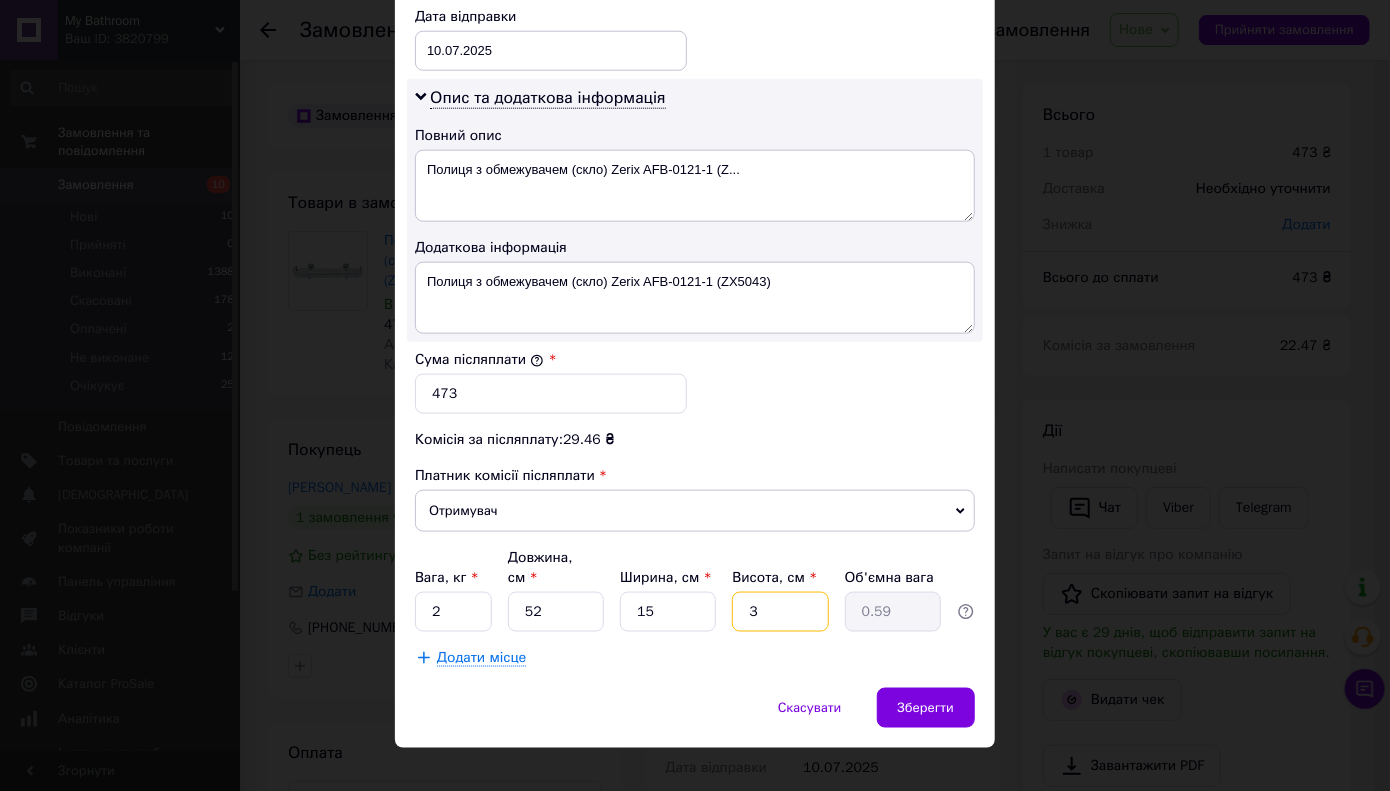 type 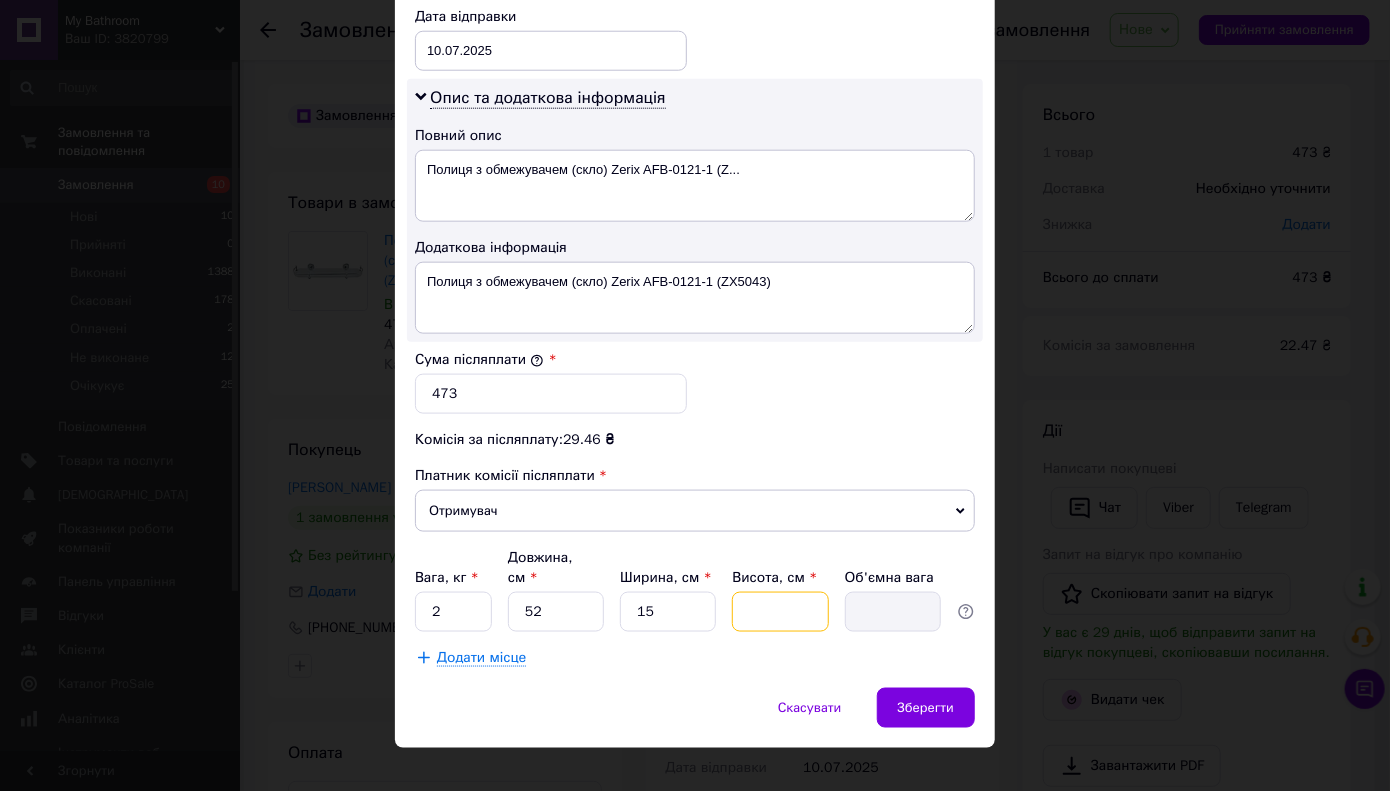 type on "5" 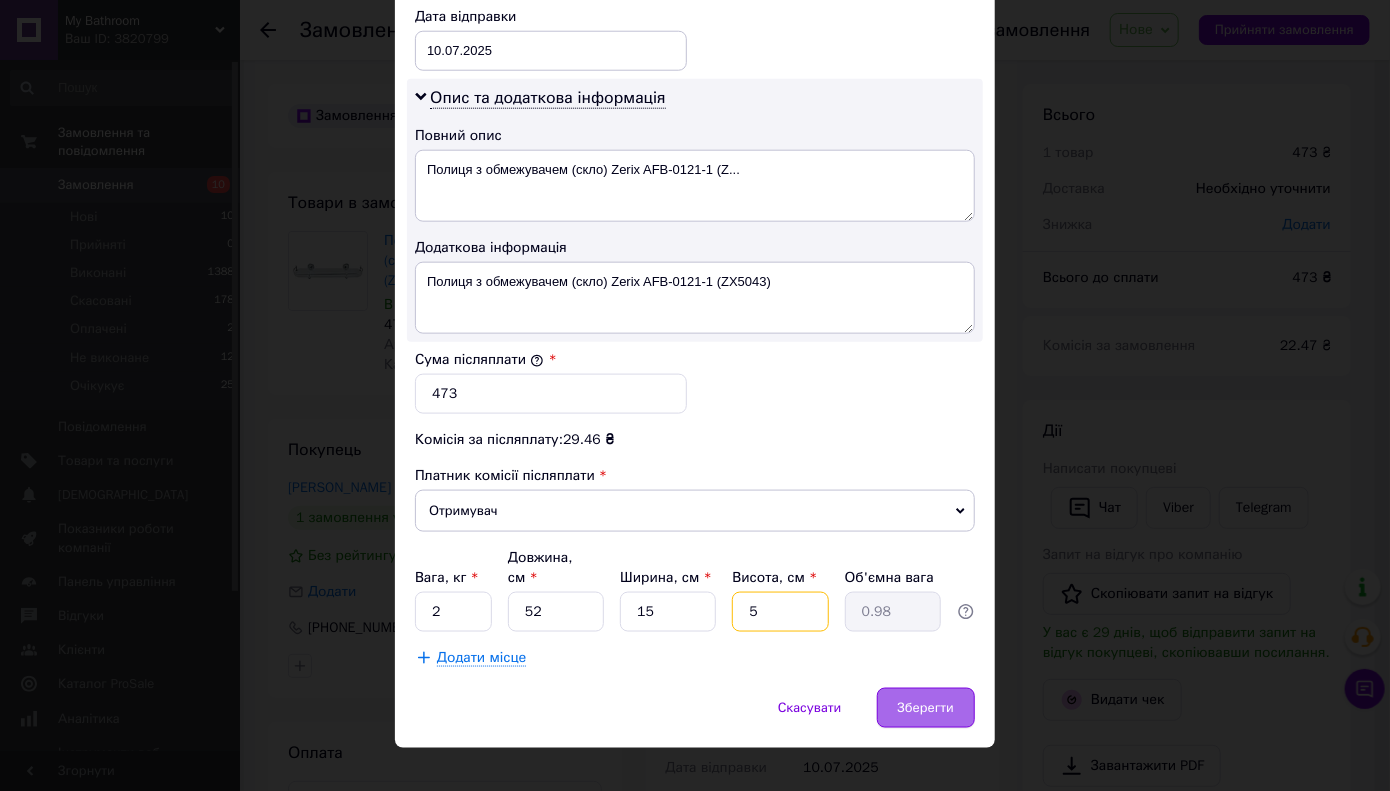 type on "5" 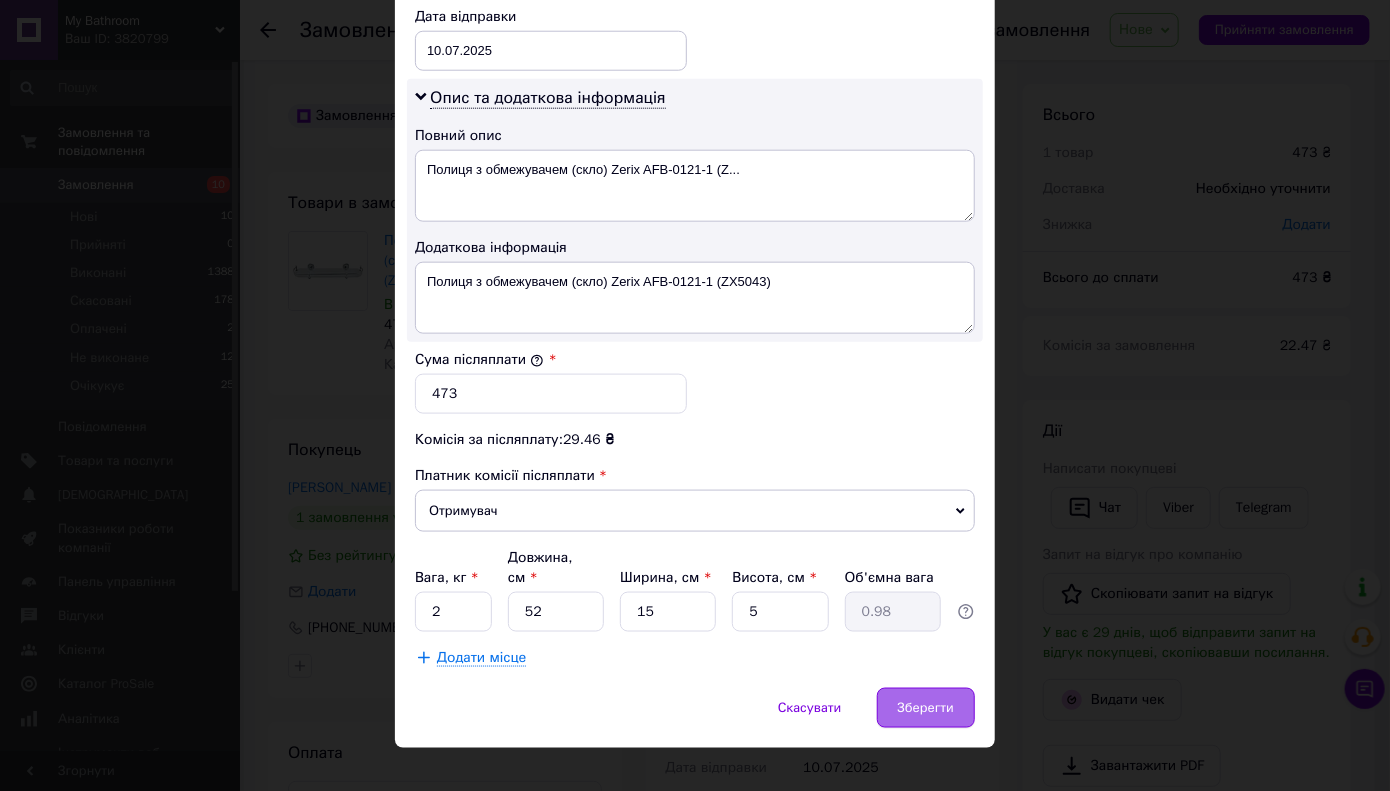 click on "Зберегти" at bounding box center (926, 708) 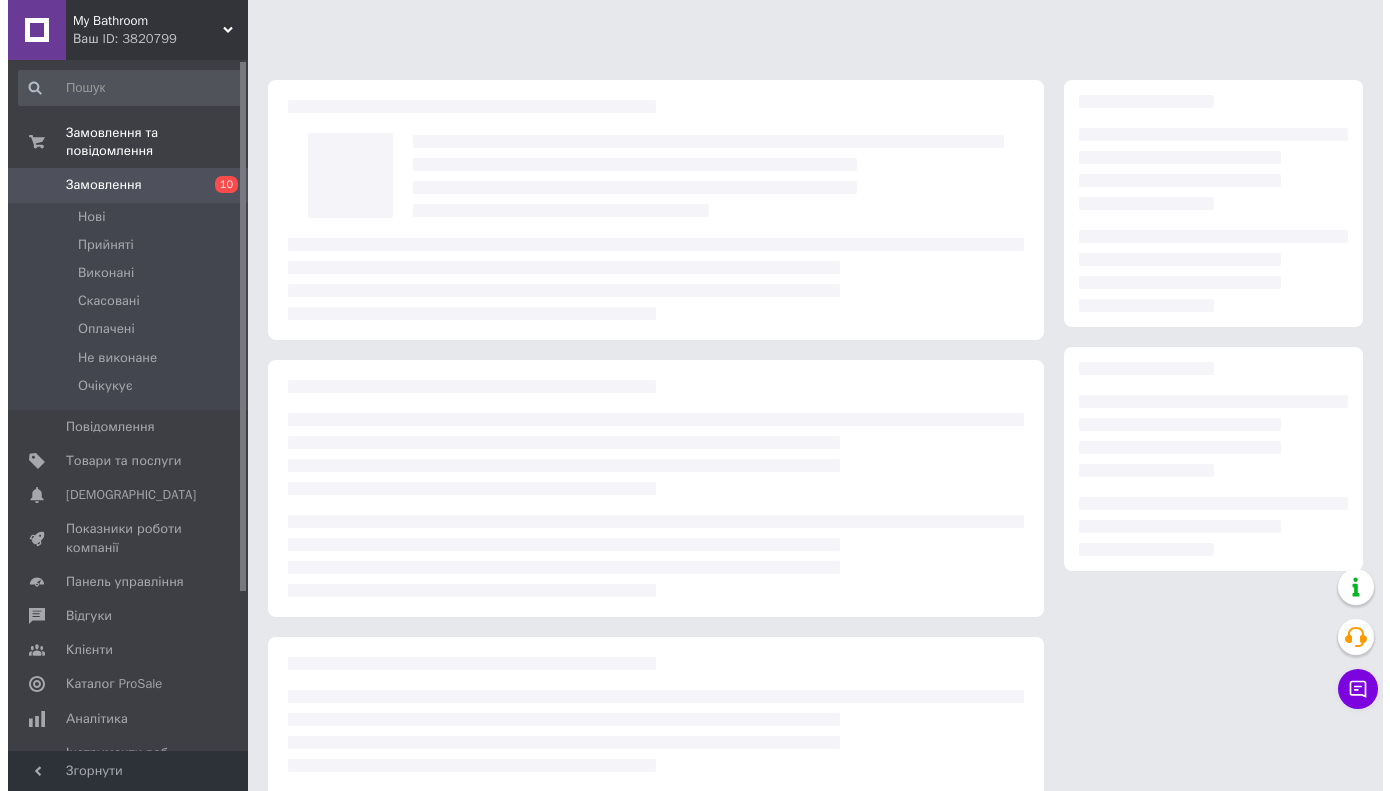 scroll, scrollTop: 0, scrollLeft: 0, axis: both 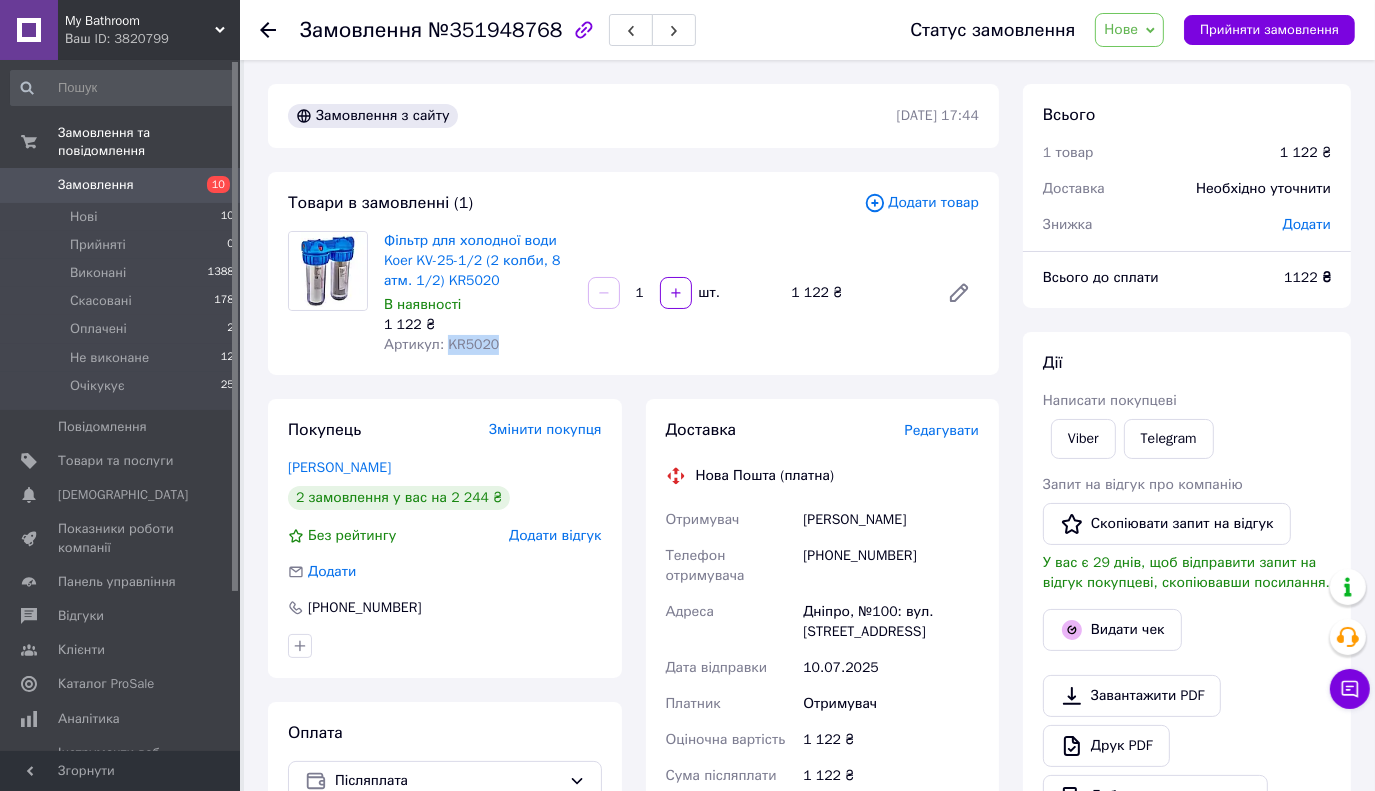 drag, startPoint x: 478, startPoint y: 355, endPoint x: 442, endPoint y: 347, distance: 36.878178 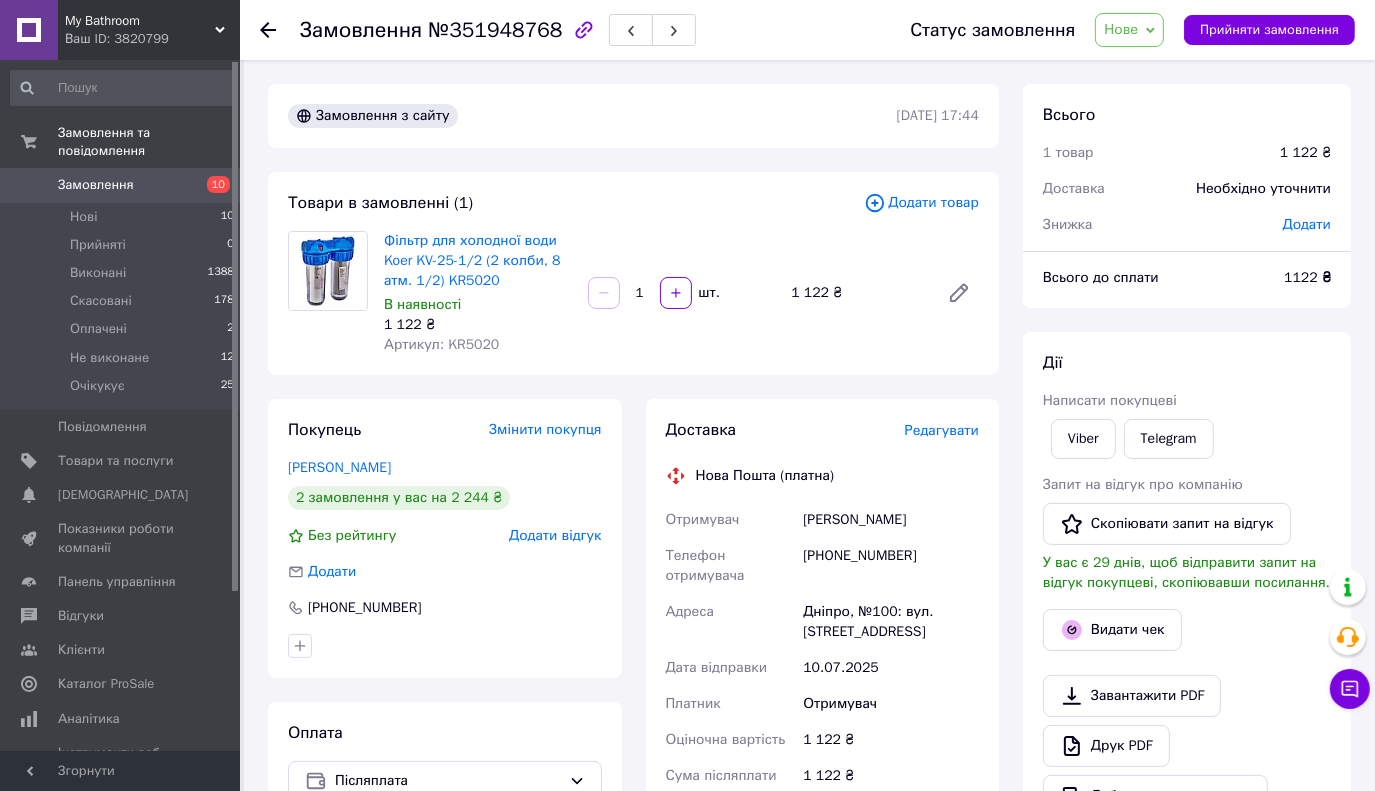 click on "Редагувати" at bounding box center [942, 430] 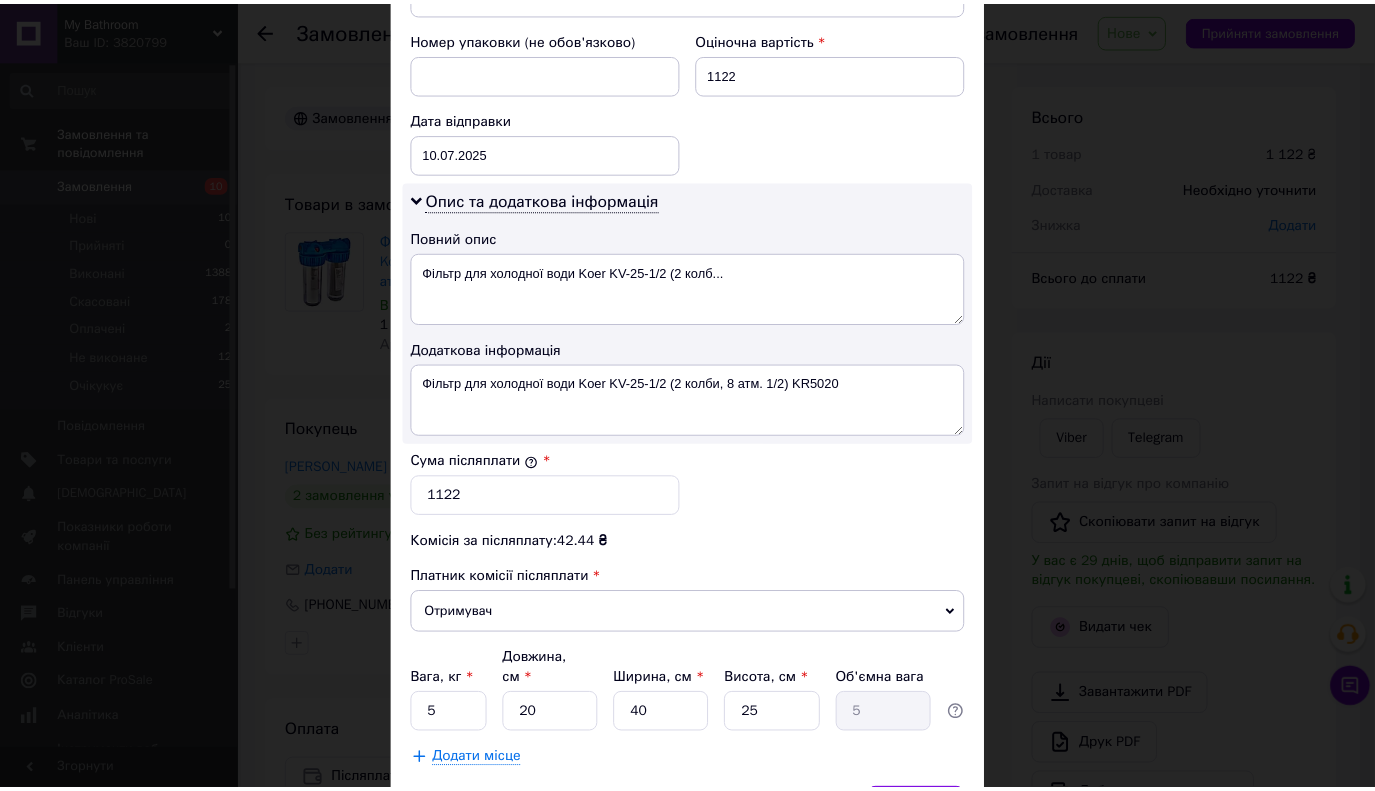 scroll, scrollTop: 952, scrollLeft: 0, axis: vertical 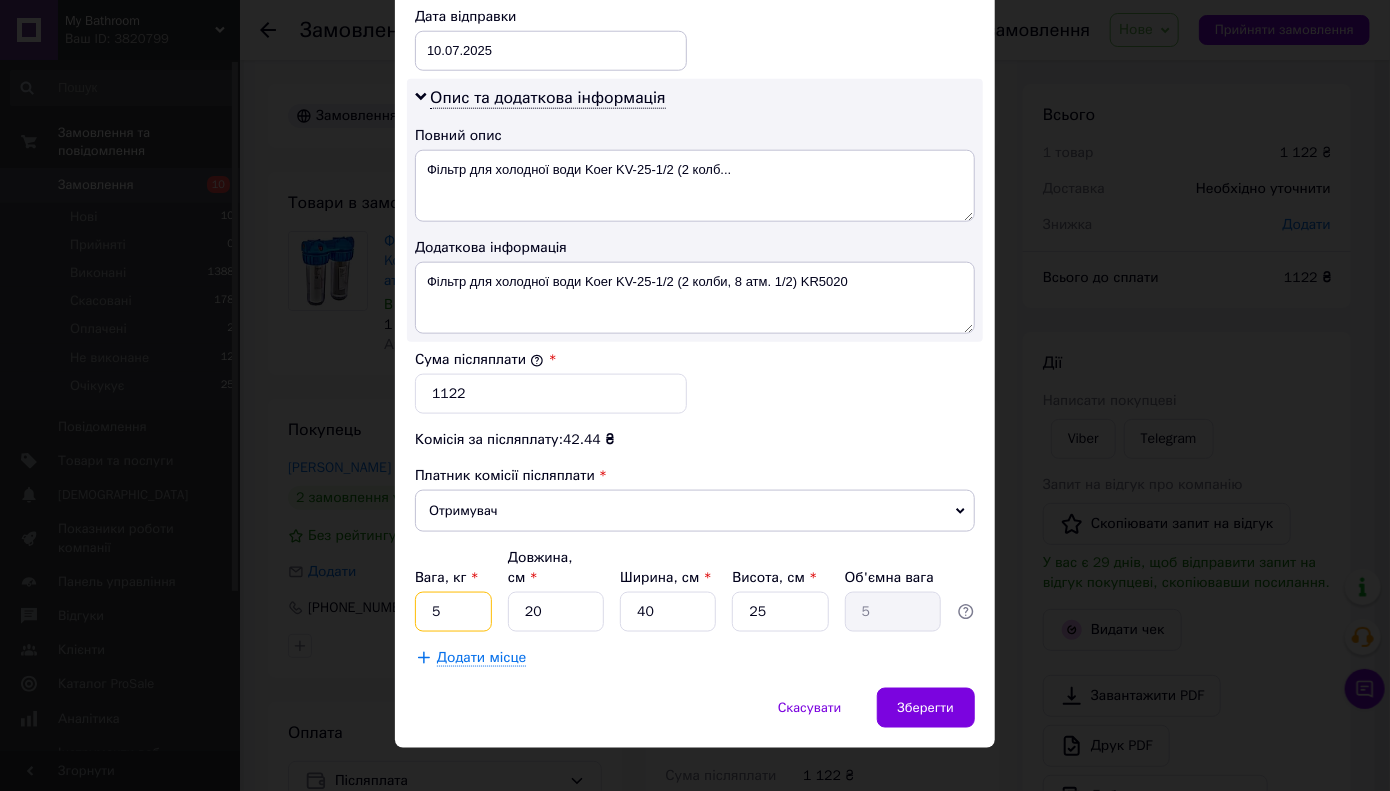 click on "5" at bounding box center [453, 612] 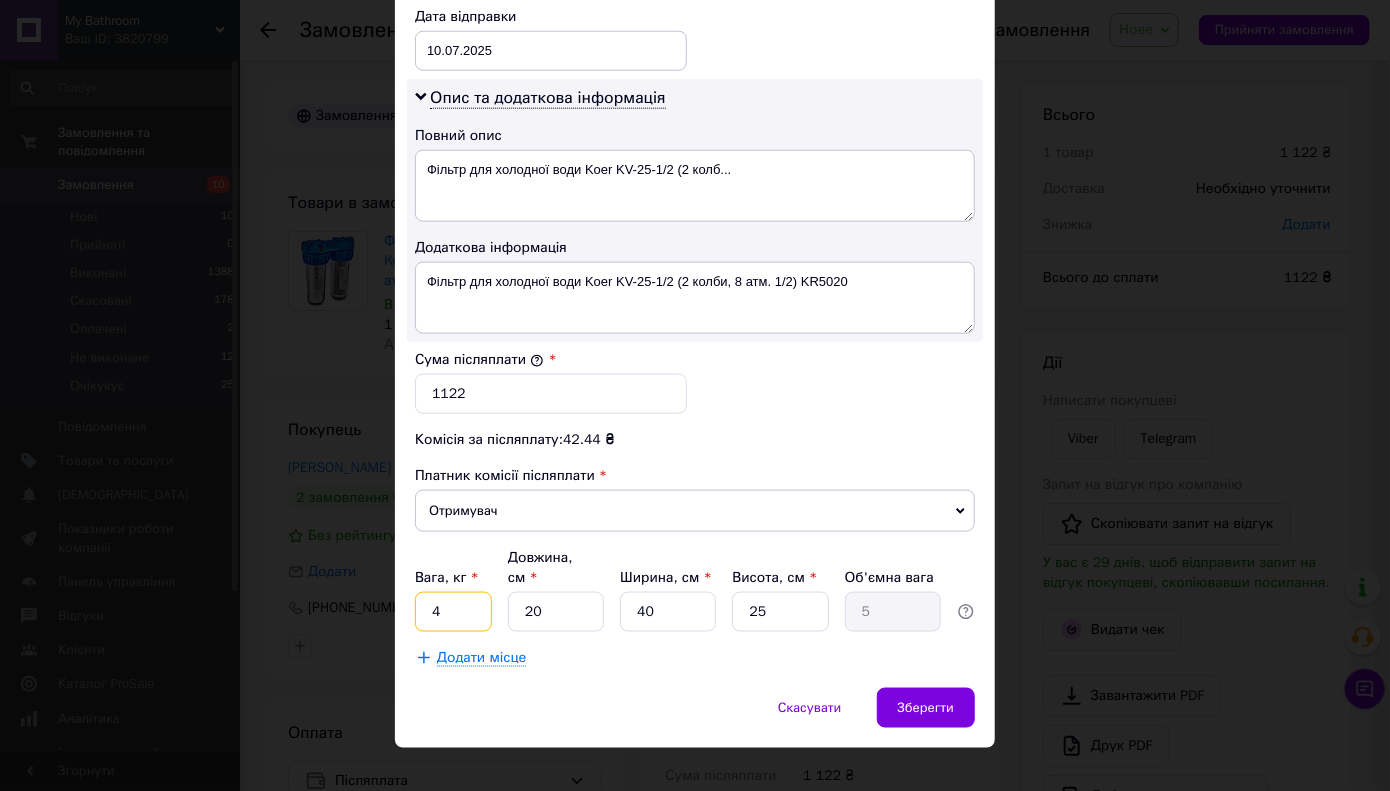 type on "4" 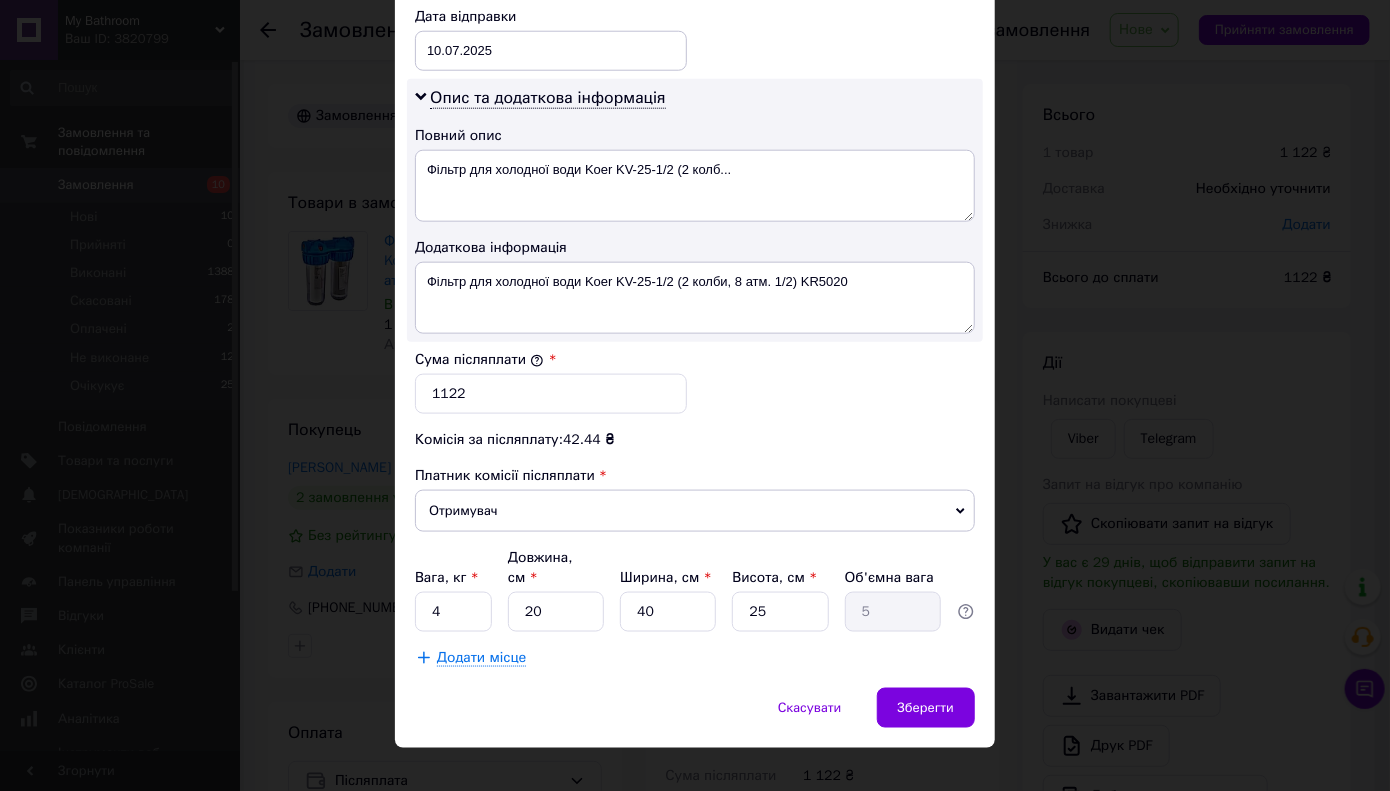 click on "Спосіб доставки Нова Пошта (платна) Платник Отримувач Відправник Прізвище отримувача Паєнтко Ім'я отримувача Сергій По батькові отримувача Телефон отримувача +380996419328 Тип доставки У відділенні Кур'єром В поштоматі Місто Дніпро Відділення №100: вул. Дніпросталевська, 5 Місце відправки м. Пустомити (Львівська обл.): №1: вул. Грушевського, 11а Одеса: №126: вул. Грушевського, 41 м. Славута (Хмельницька обл., Шепетівський р-н.): №1: вул. Соборності, 32А с. Струмівка: №1: вул. Рівненська, 116-А Калуш: №1: вул. Каракая, 32а м. Біла Церква (Київська обл.): №1 (до 200 кг): вул. Київська, 33 <" at bounding box center [695, -67] 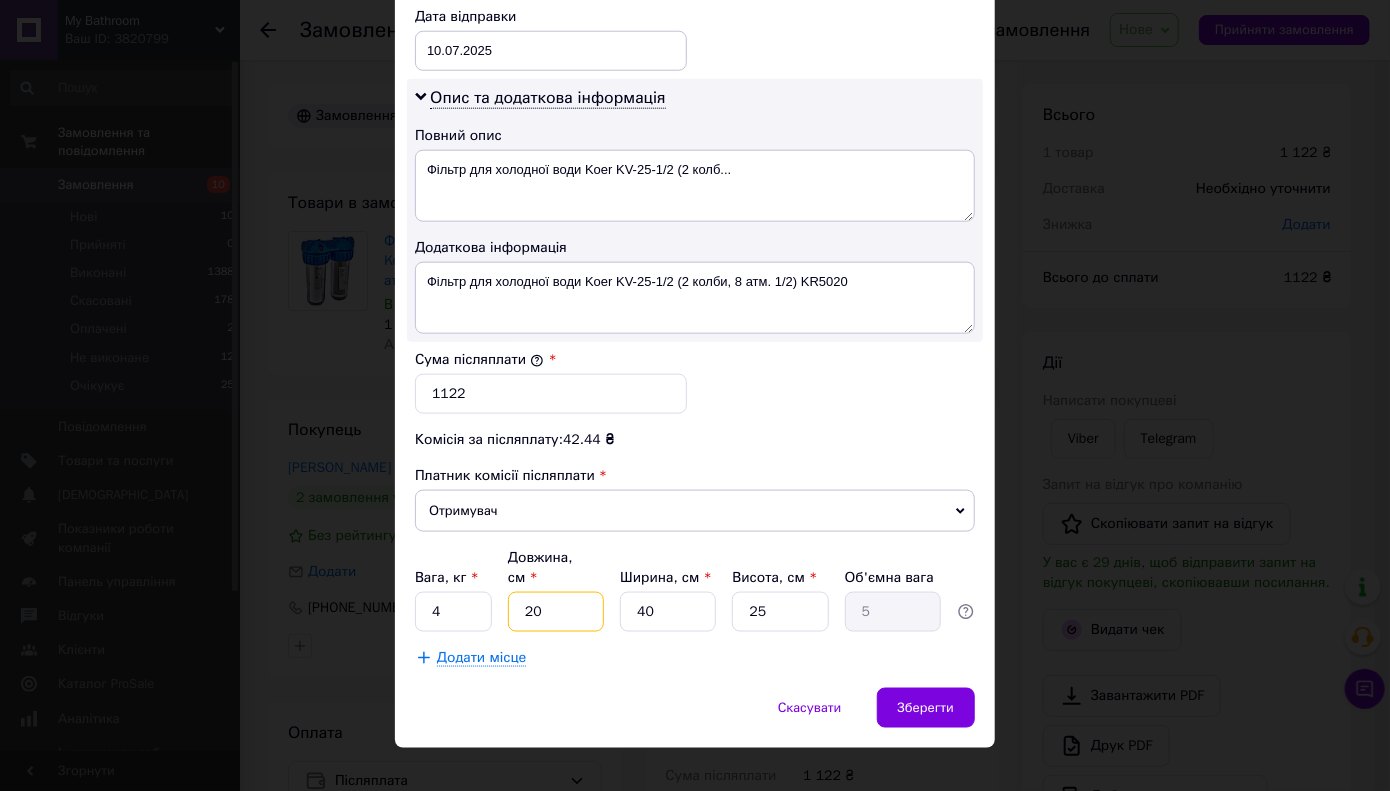 click on "20" at bounding box center (556, 612) 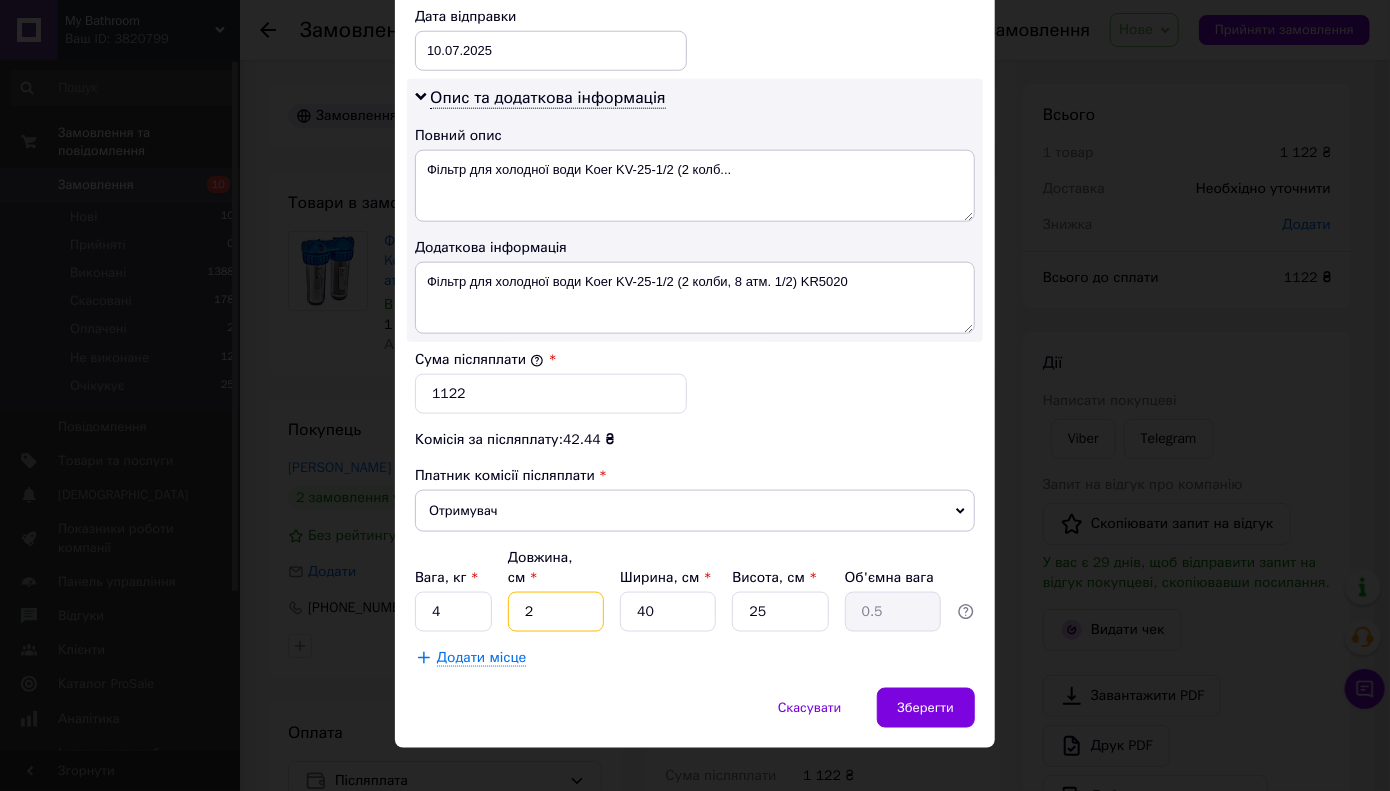 type 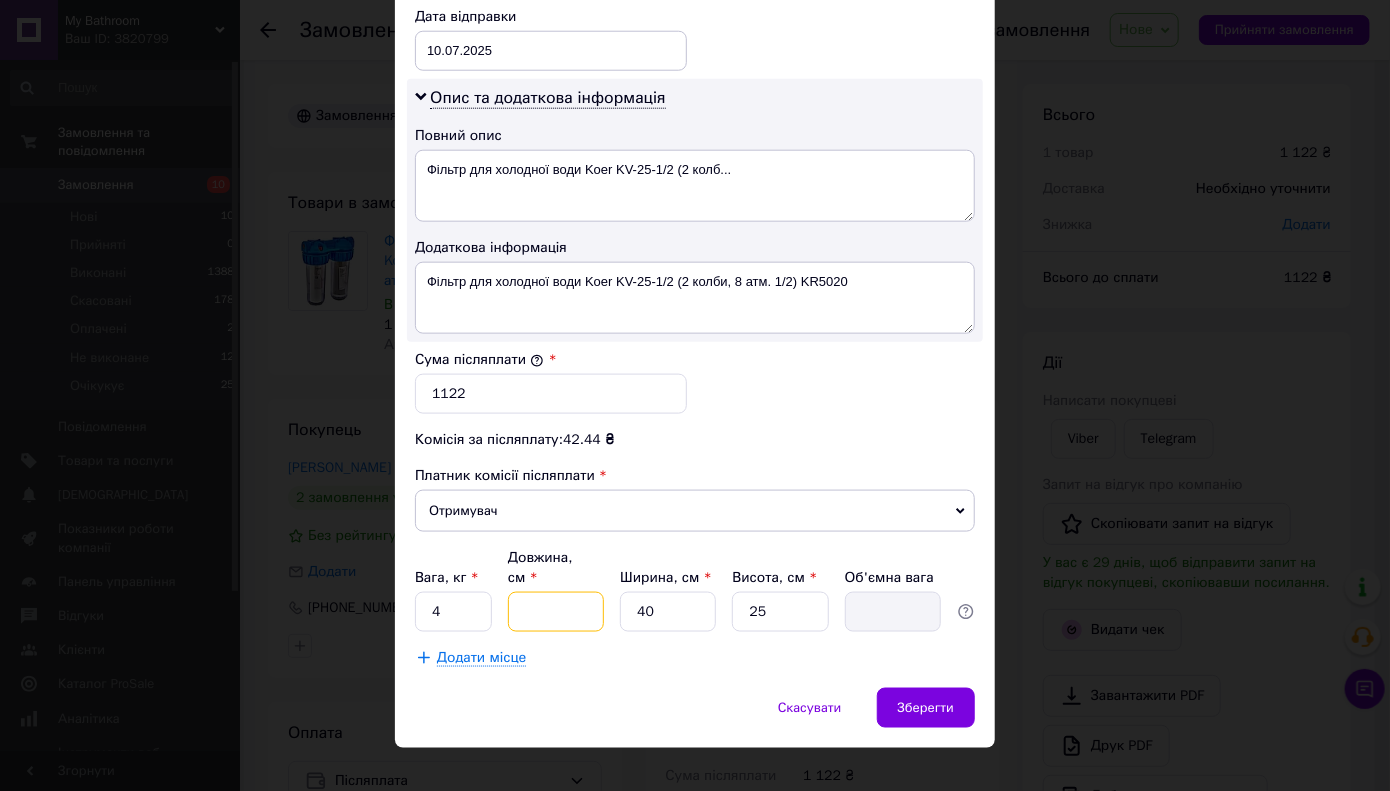 type on "3" 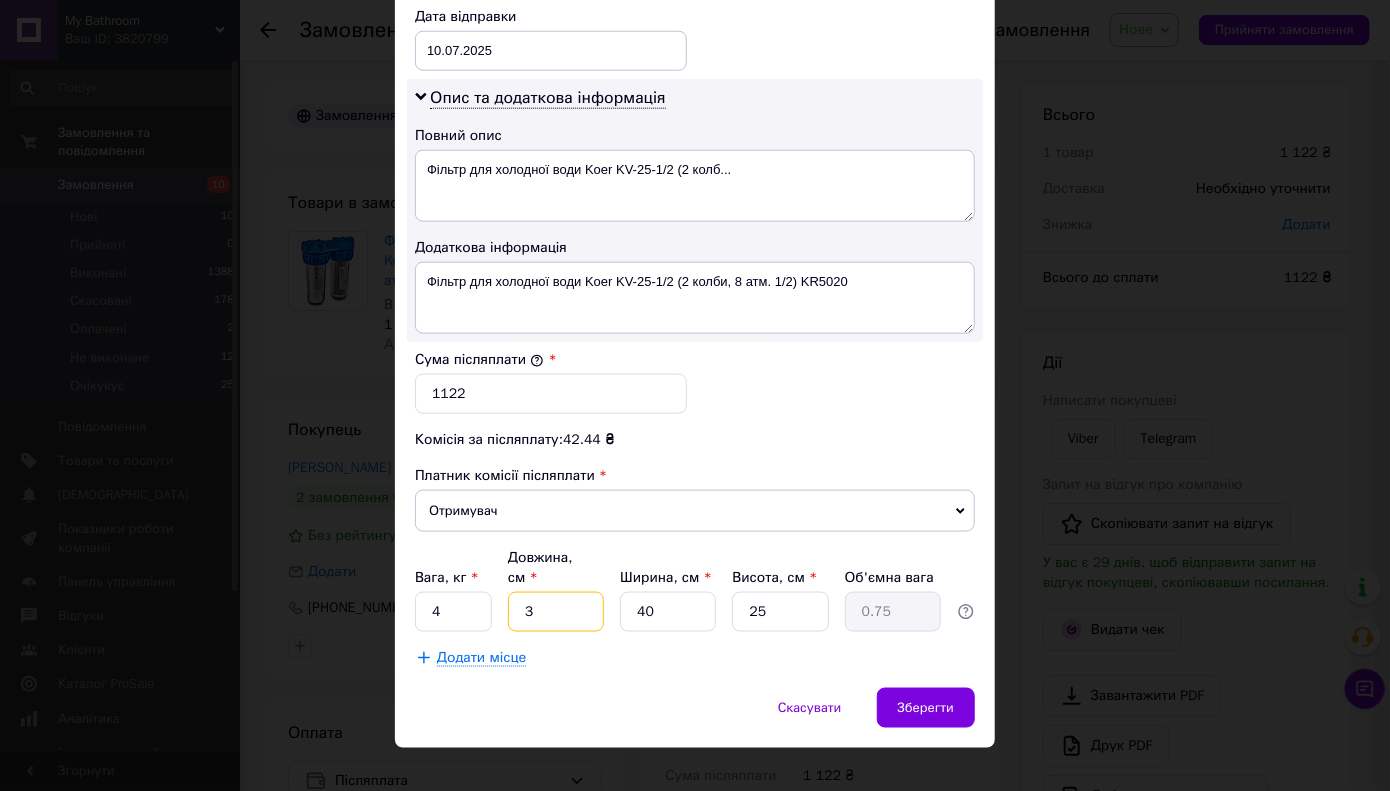 type on "35" 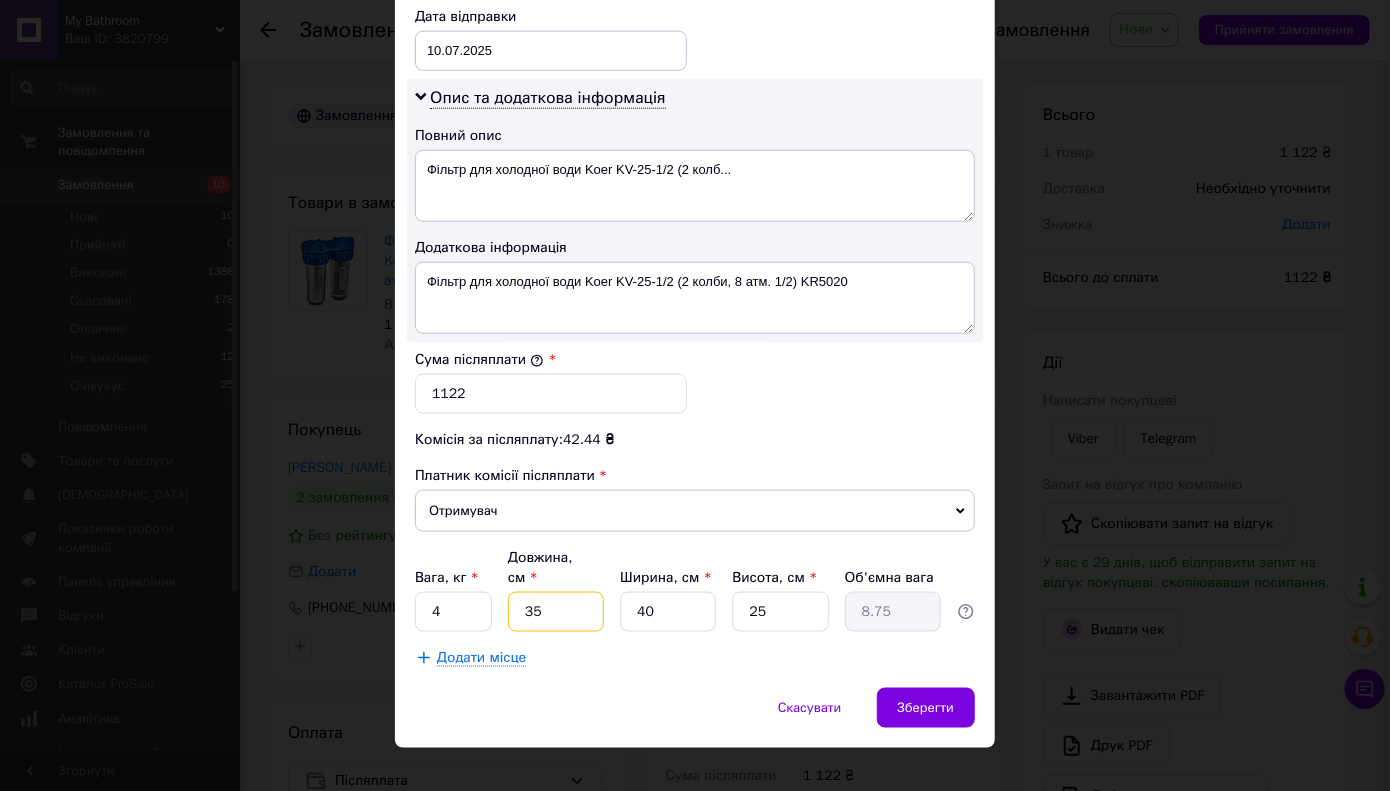 type on "35" 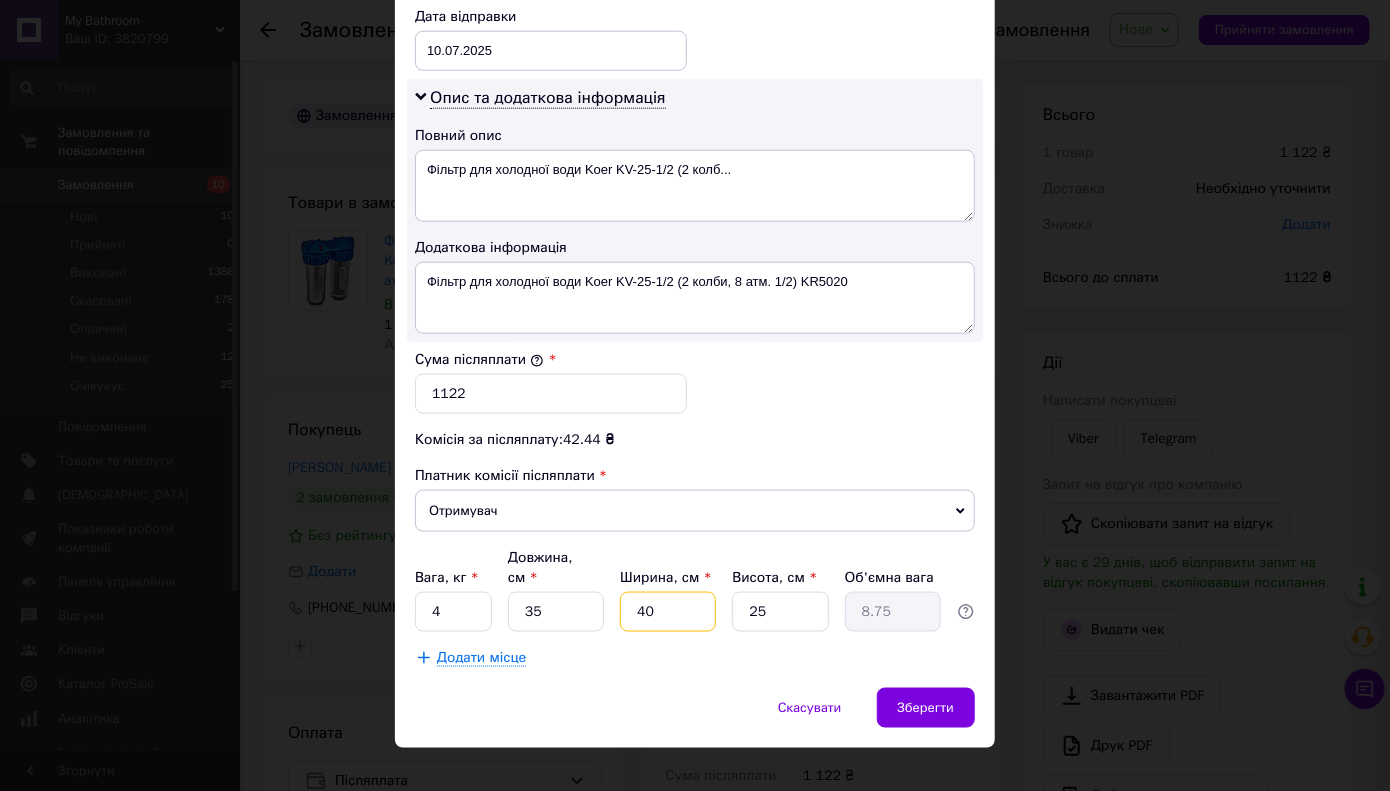 click on "40" at bounding box center (668, 612) 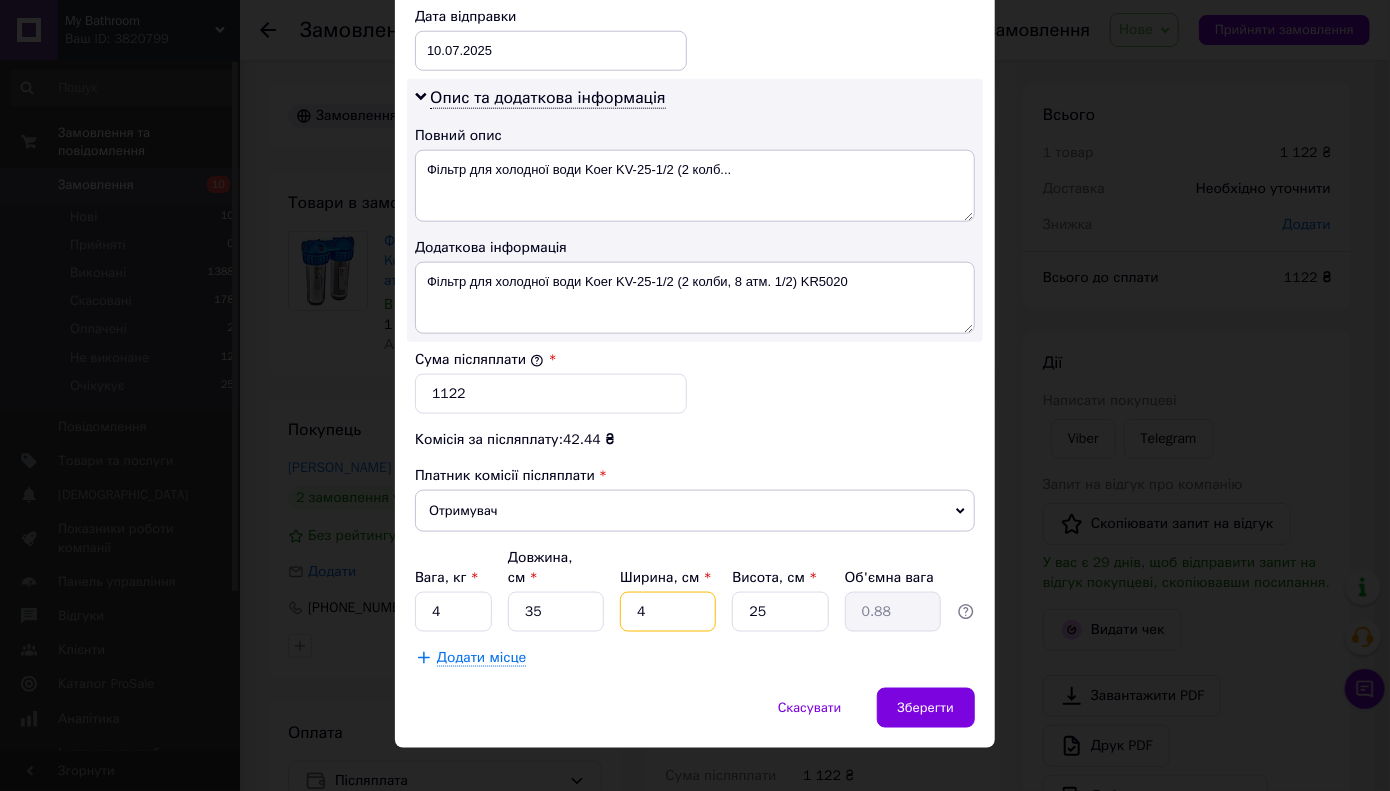 type 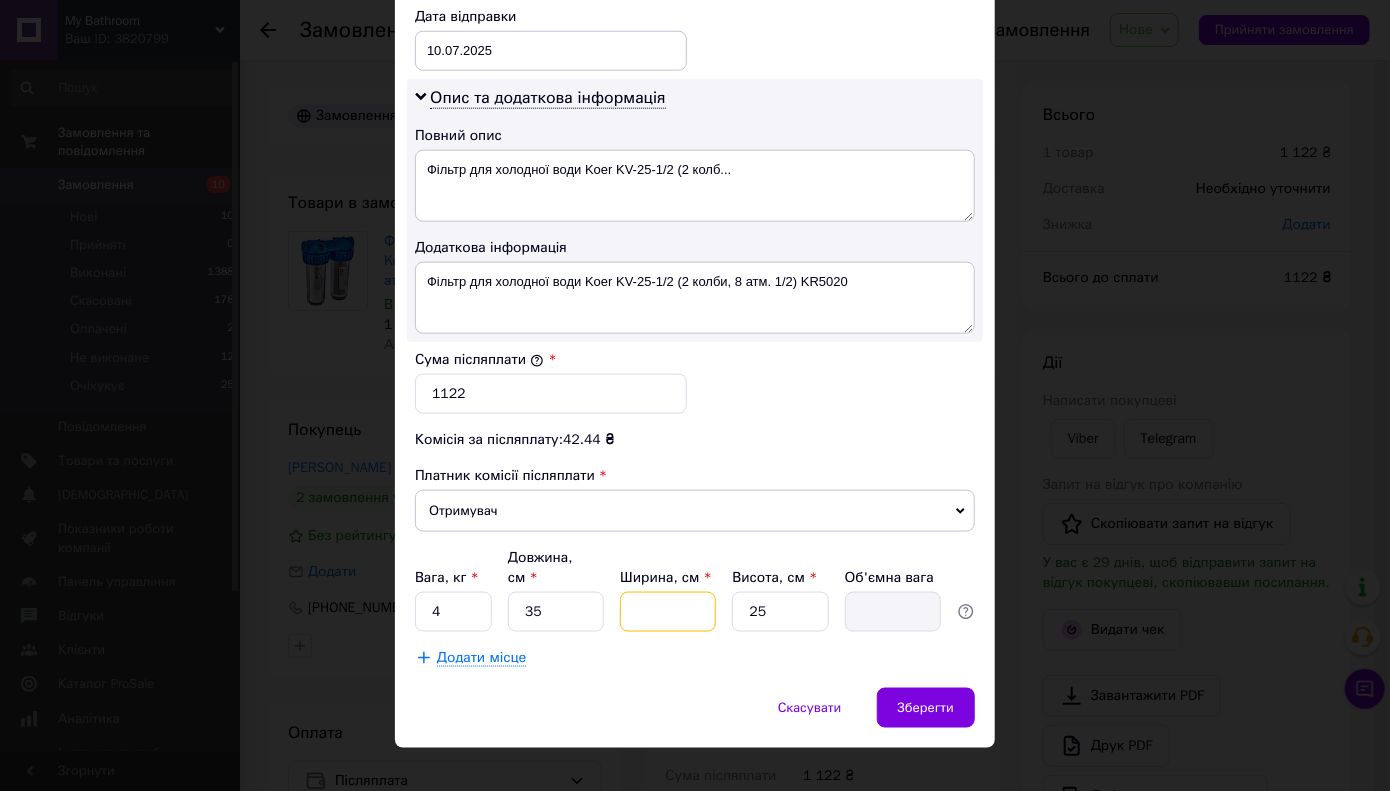 type on "2" 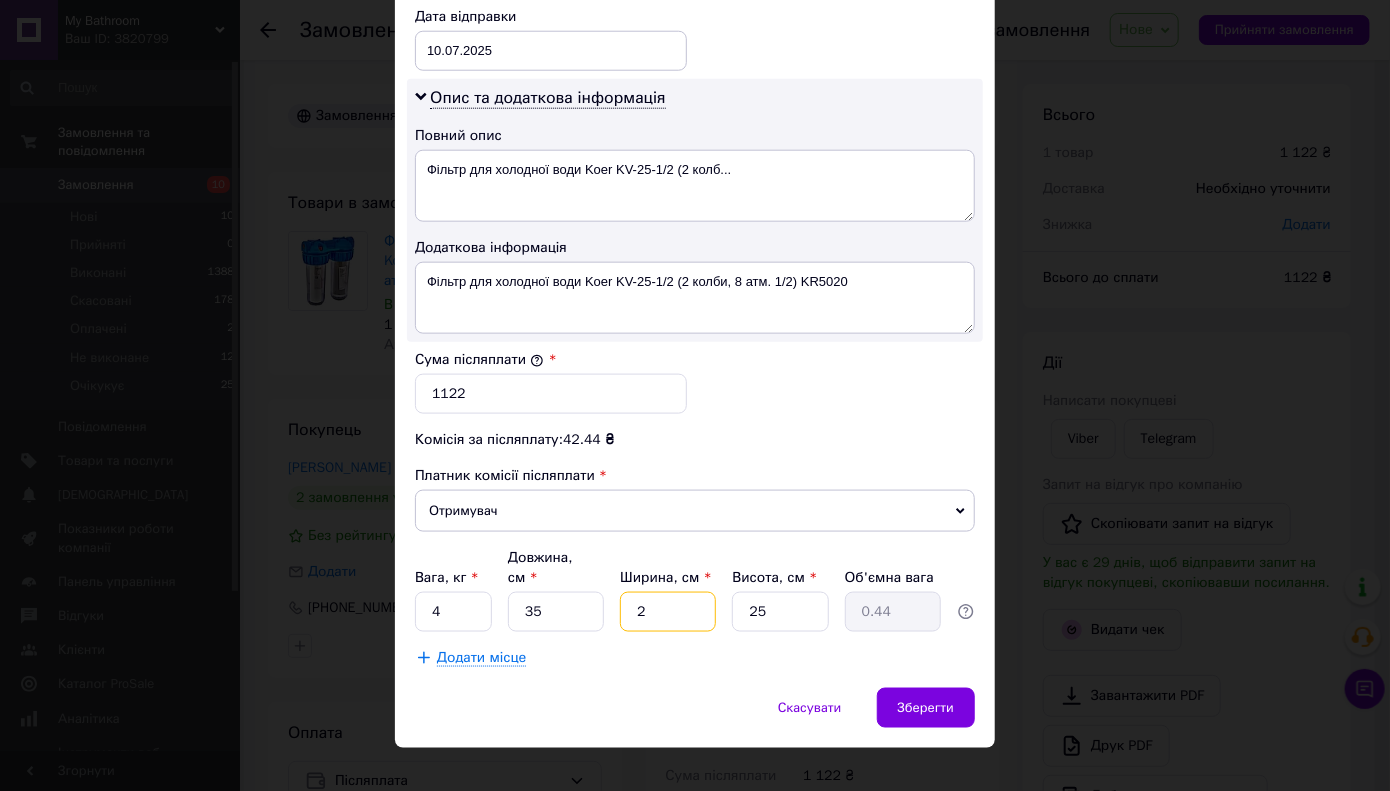 type on "25" 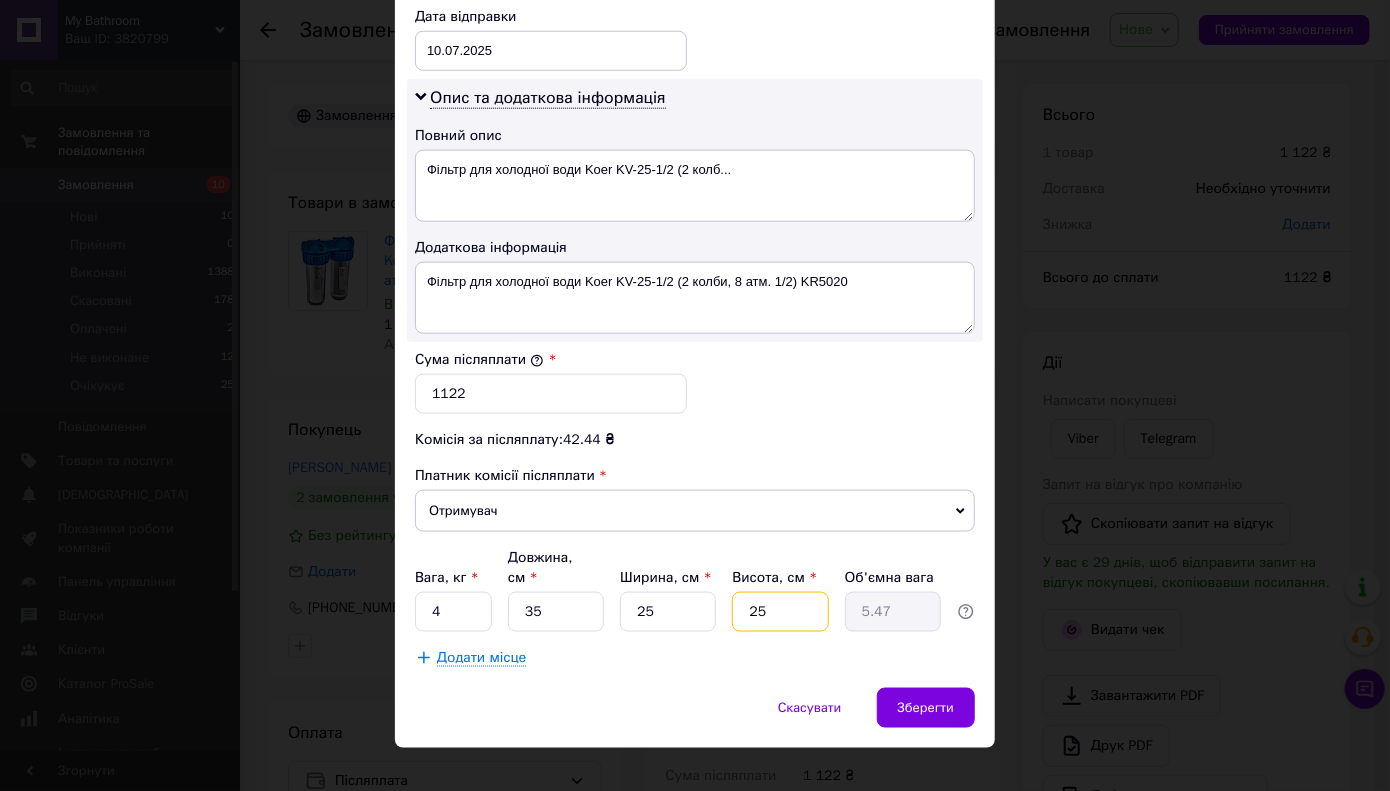 click on "25" at bounding box center [780, 612] 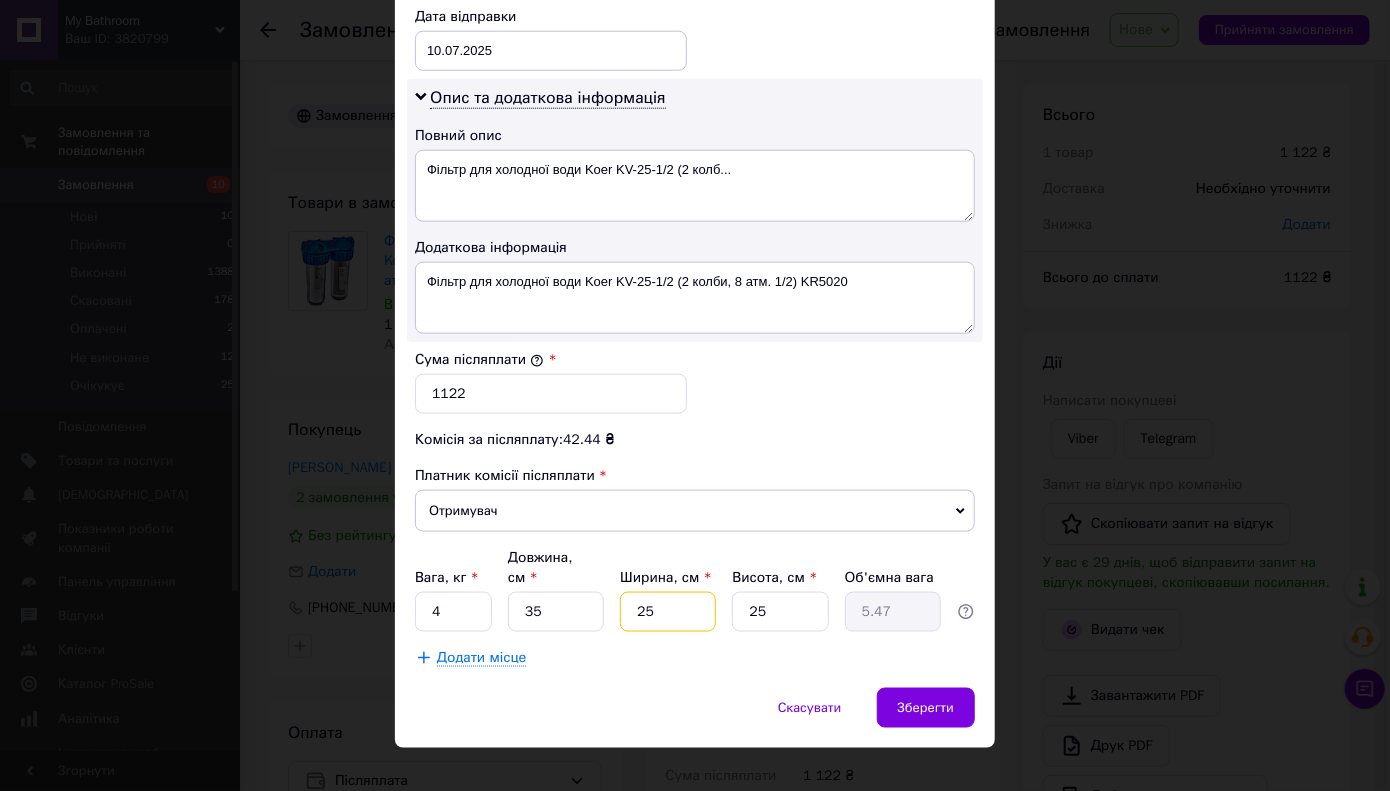 click on "25" at bounding box center [668, 612] 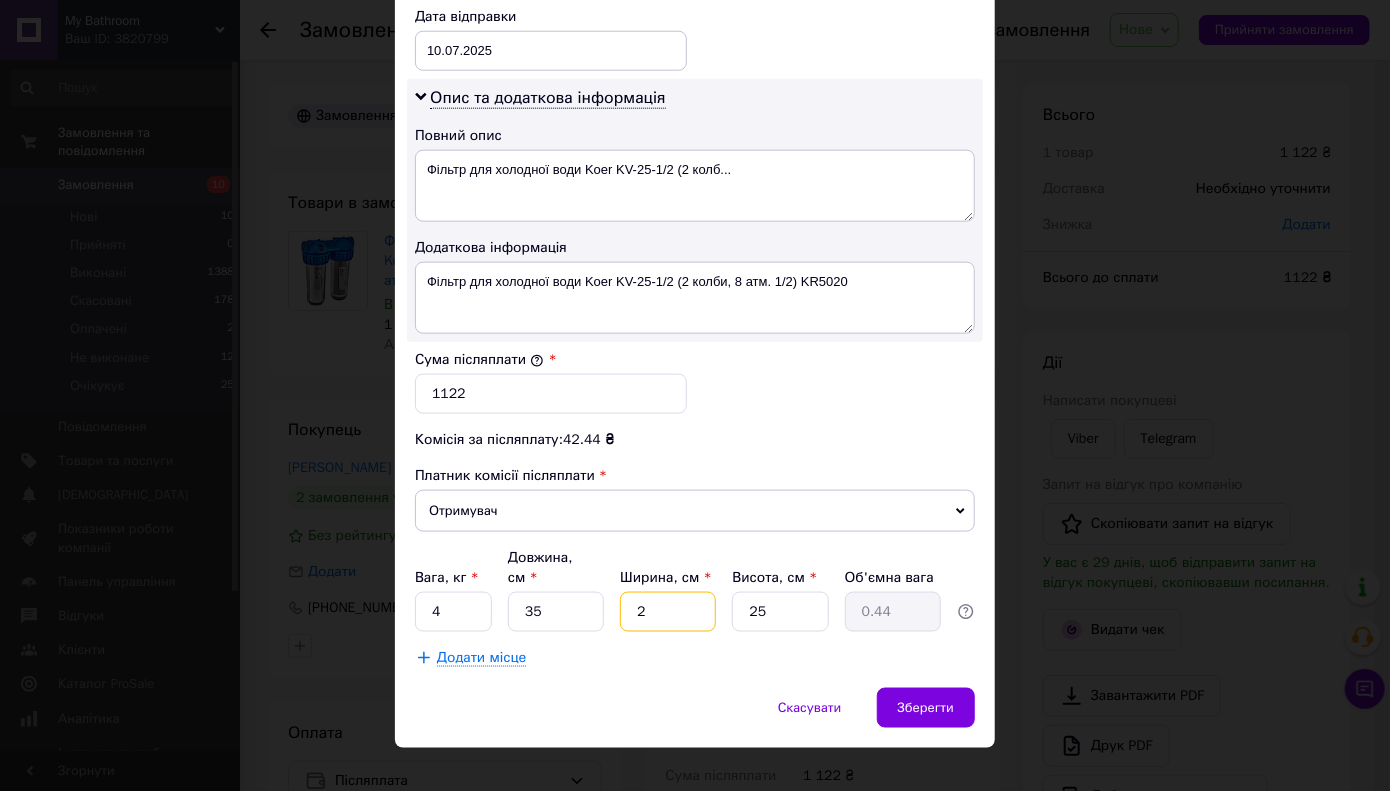 type 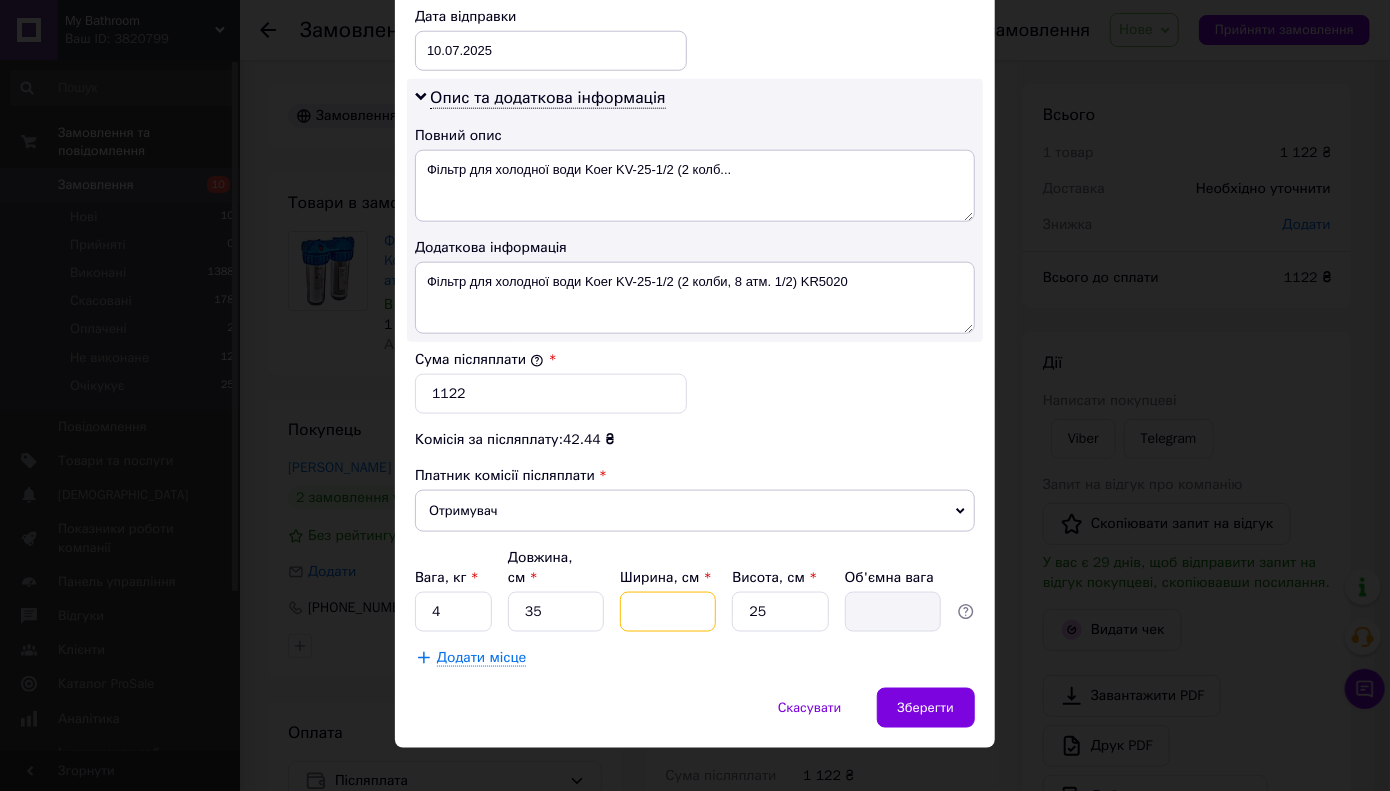 type 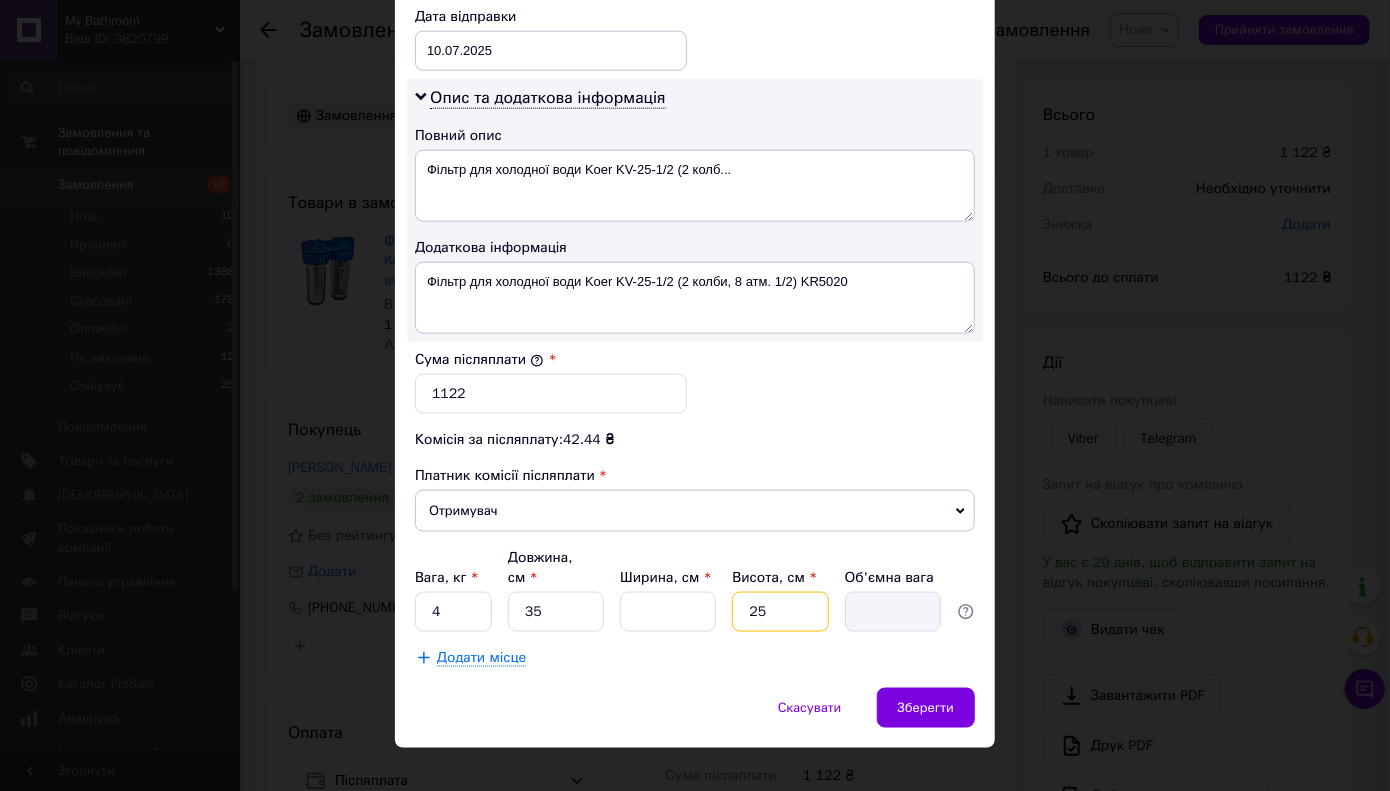 click on "25" at bounding box center [780, 612] 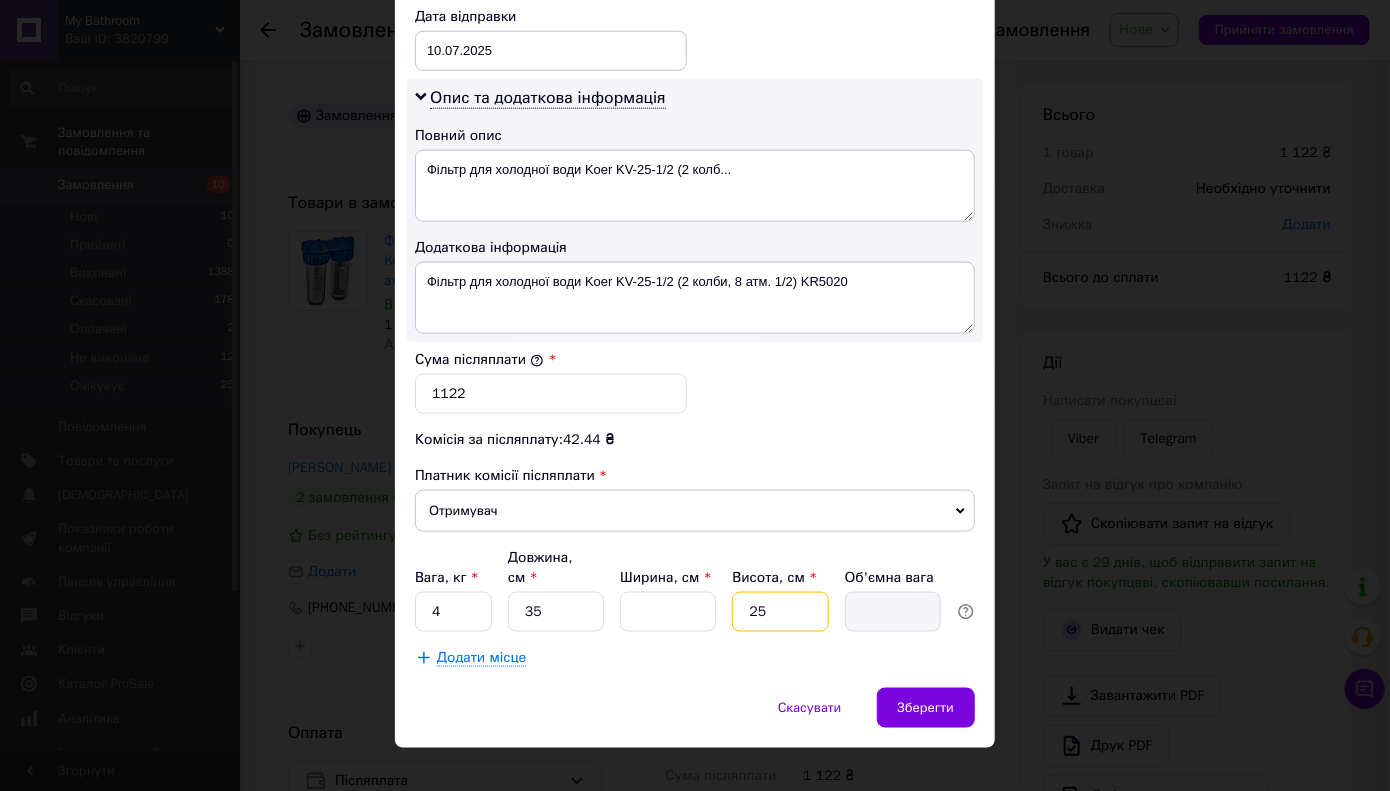type on "2" 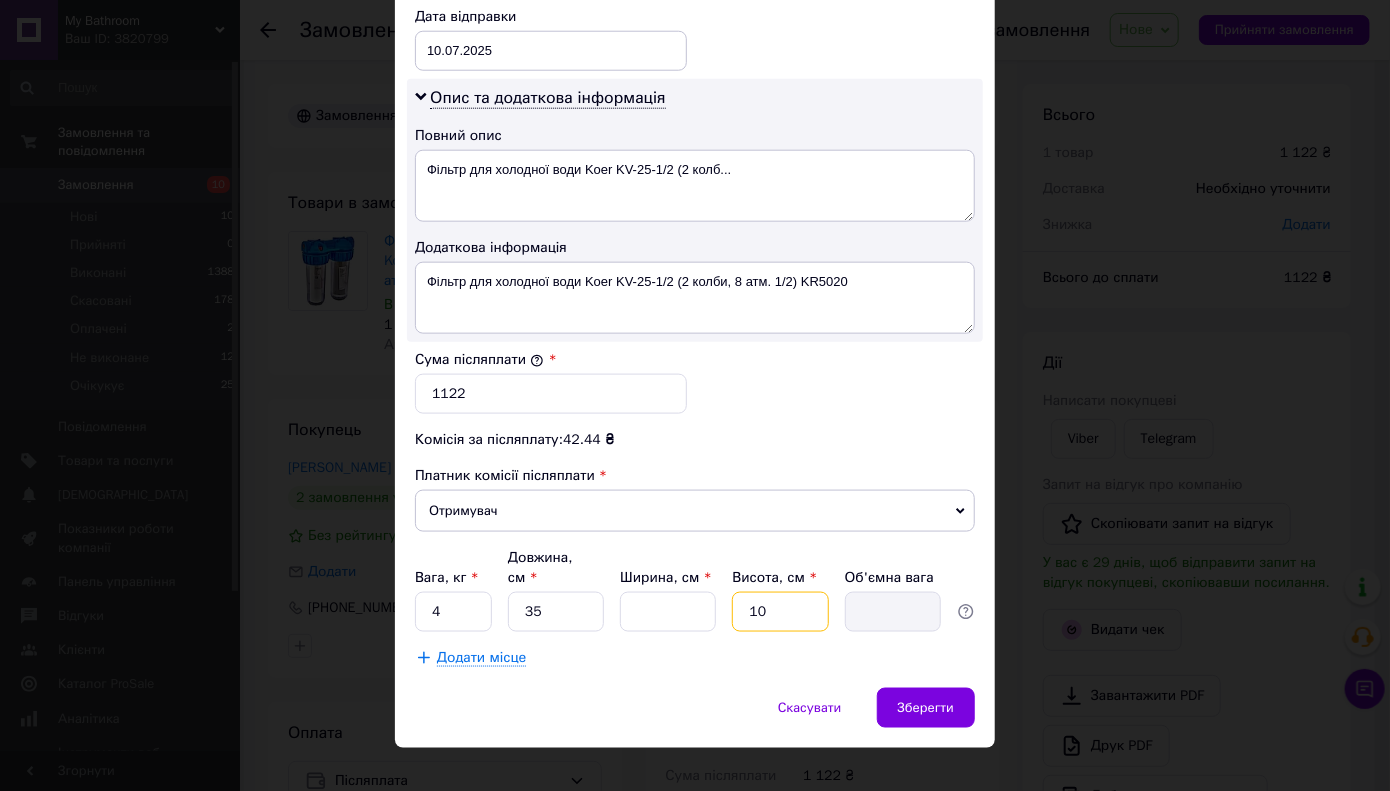 type on "10" 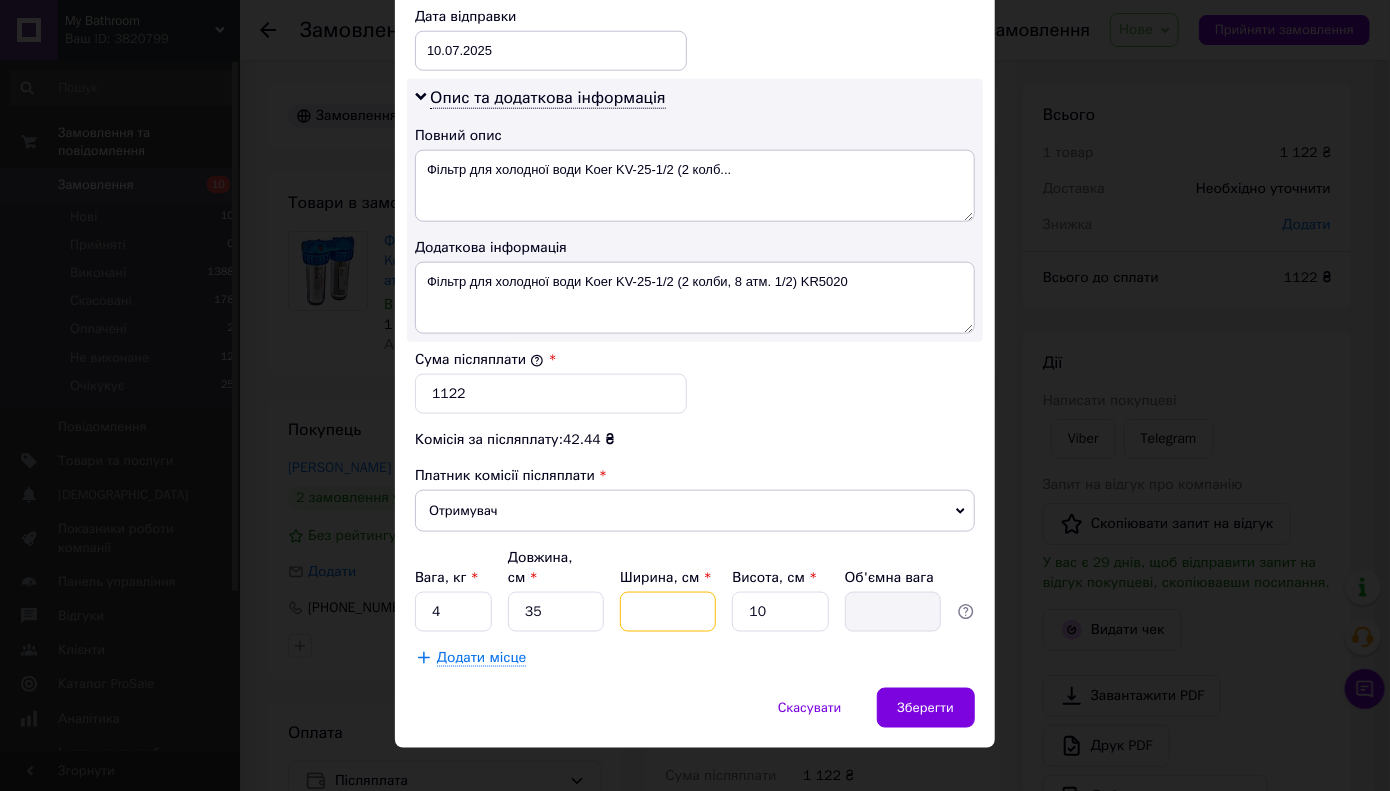 click on "Ширина, см   *" at bounding box center [668, 612] 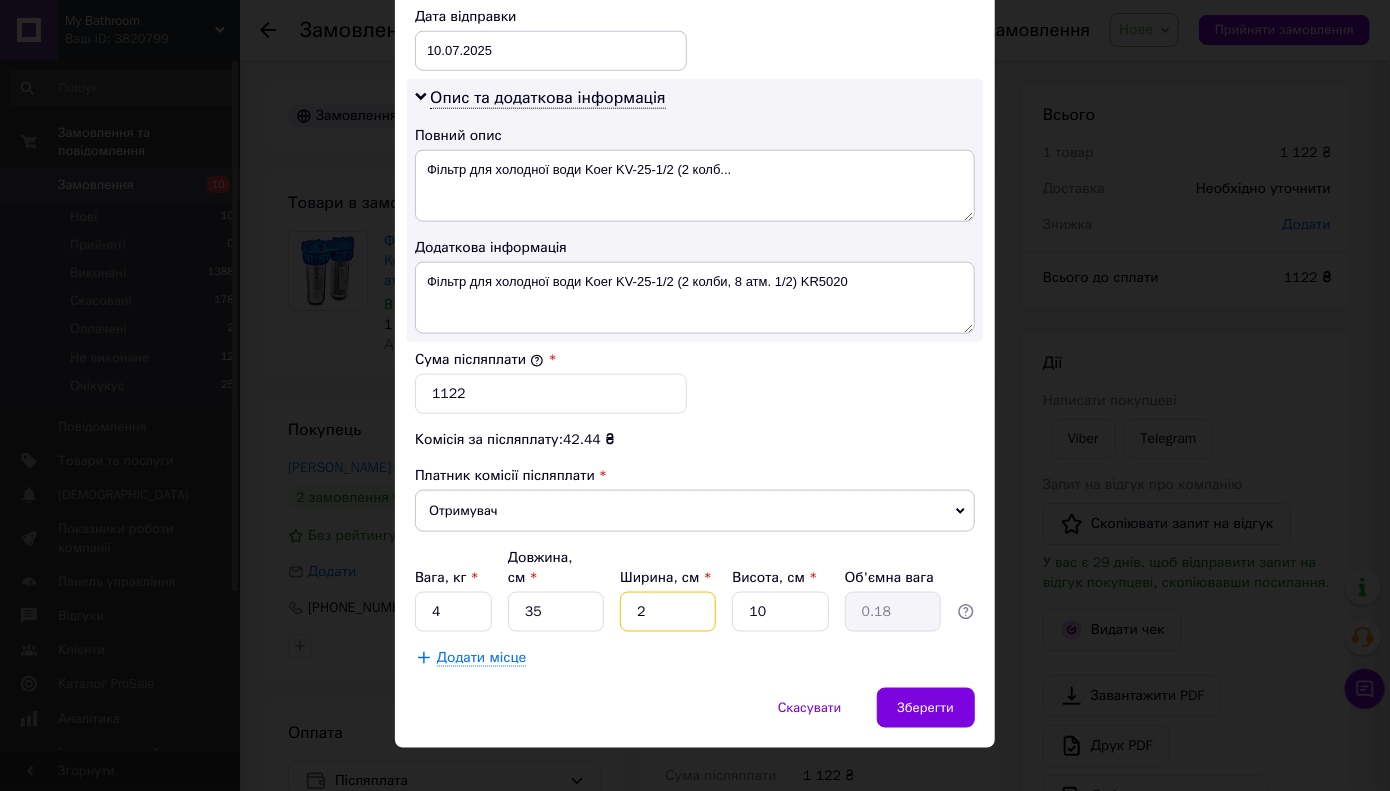 type on "20" 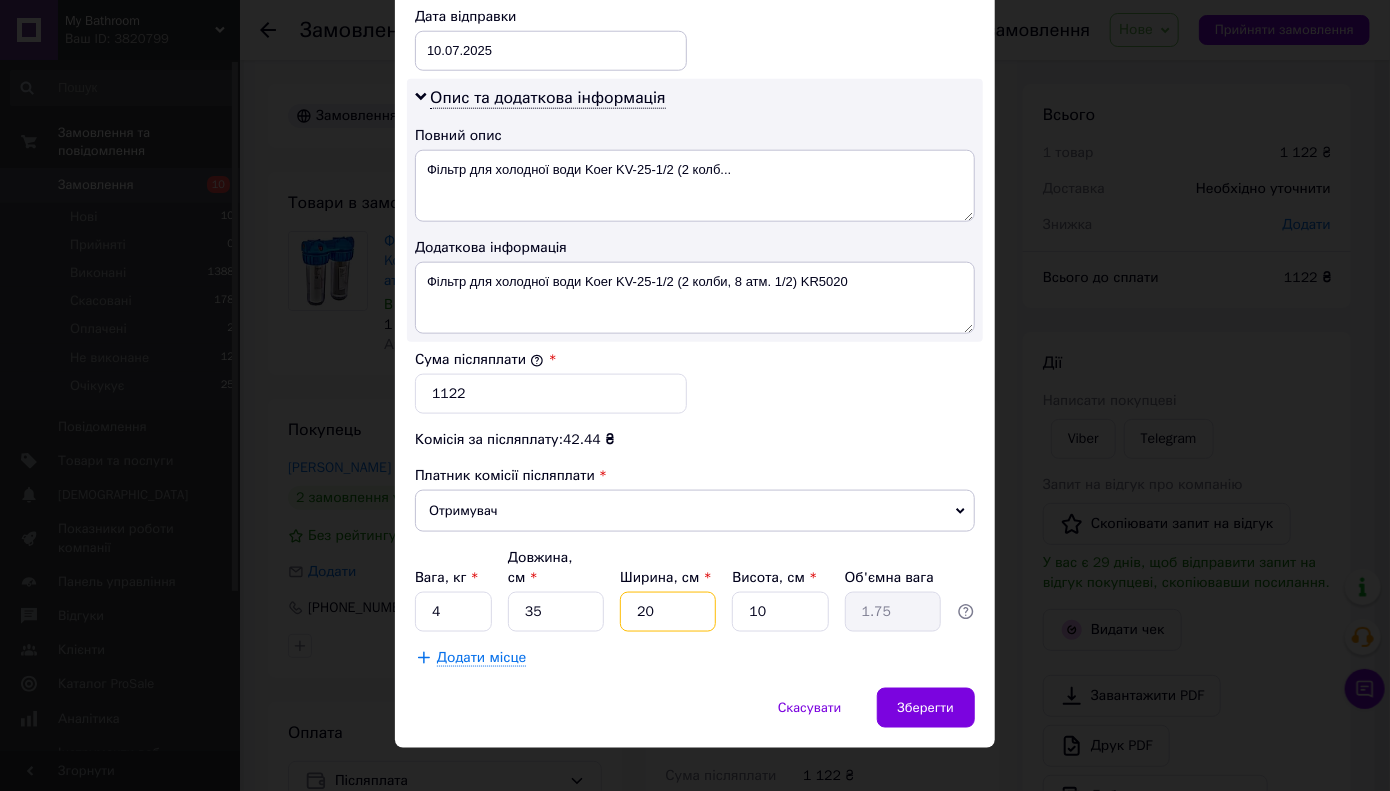 type on "20" 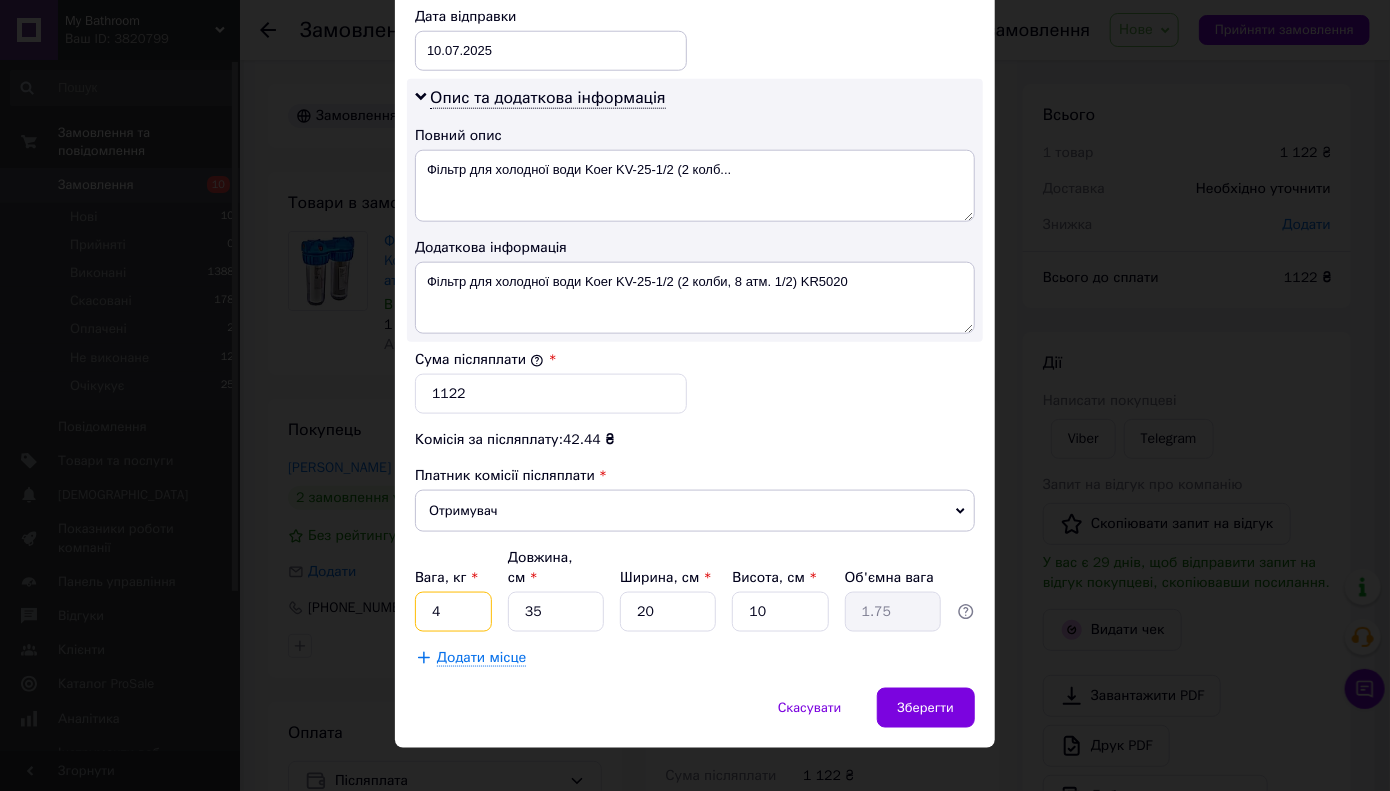 click on "4" at bounding box center [453, 612] 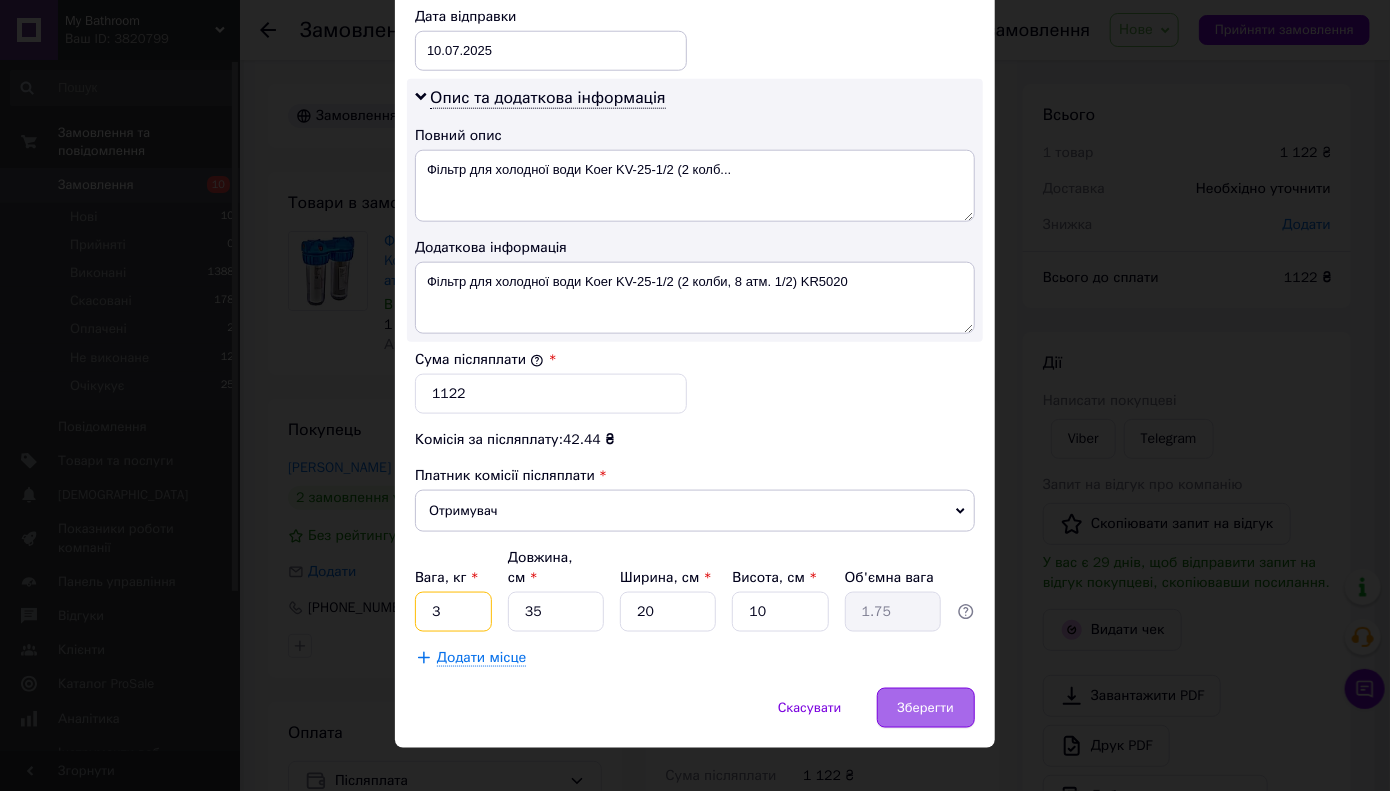 type on "3" 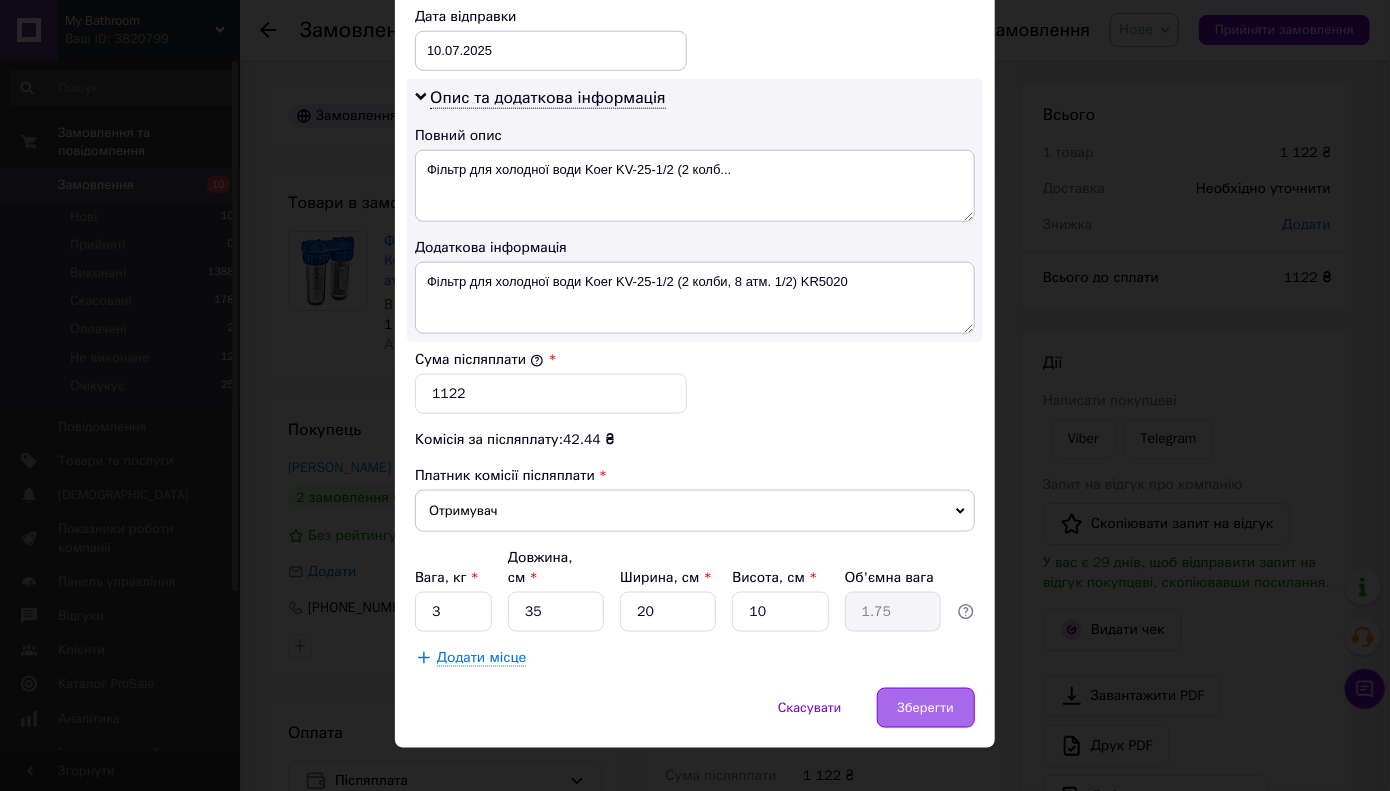 click on "Зберегти" at bounding box center [926, 708] 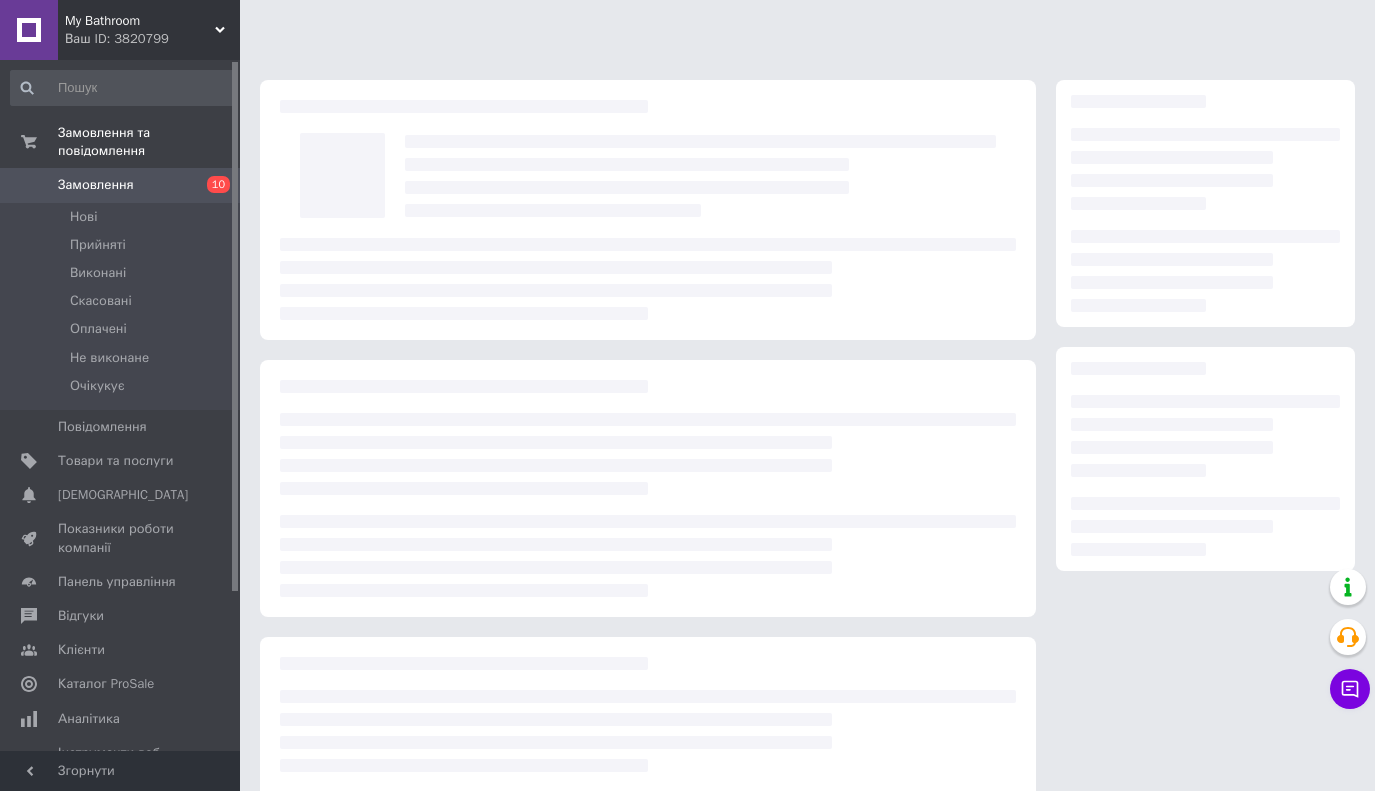 scroll, scrollTop: 0, scrollLeft: 0, axis: both 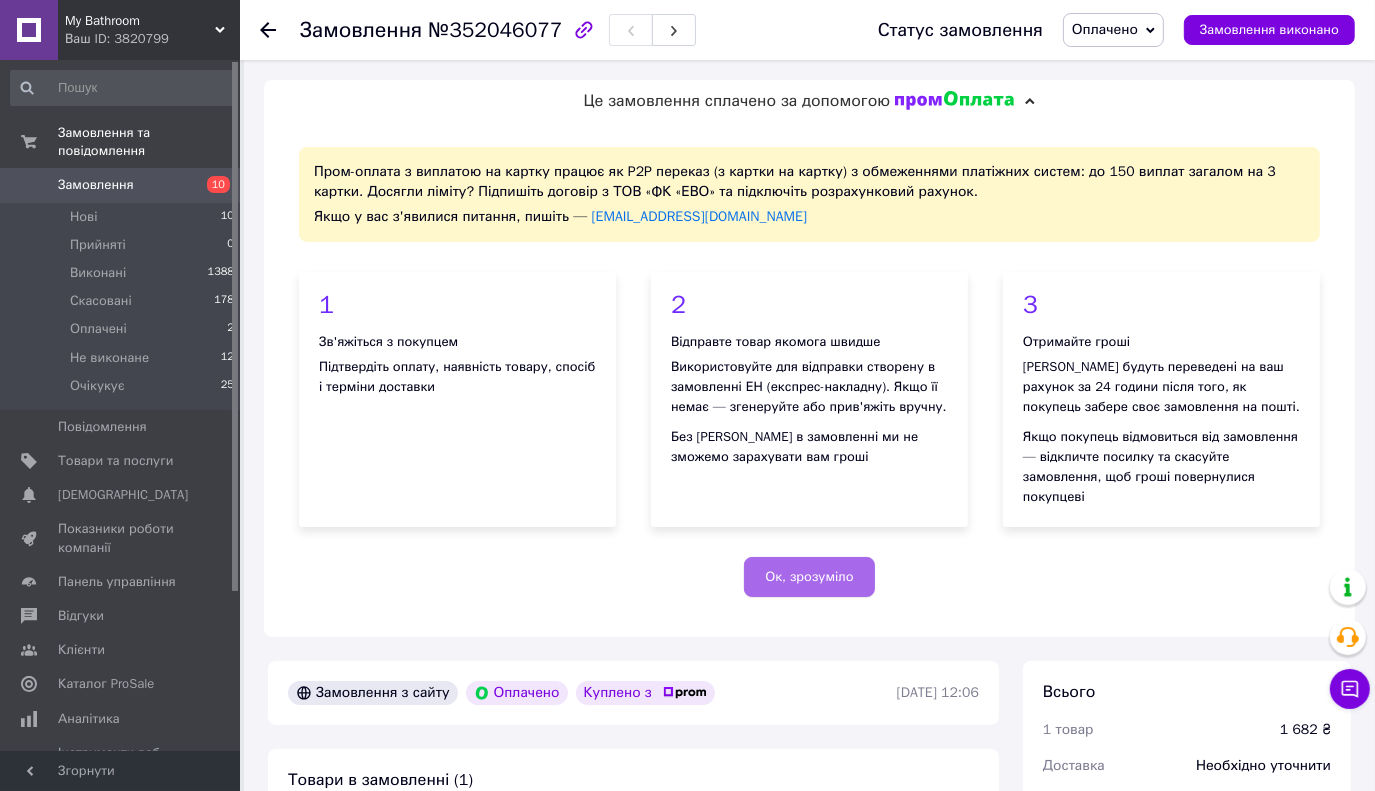 click on "Ок, зрозуміло" at bounding box center [809, 577] 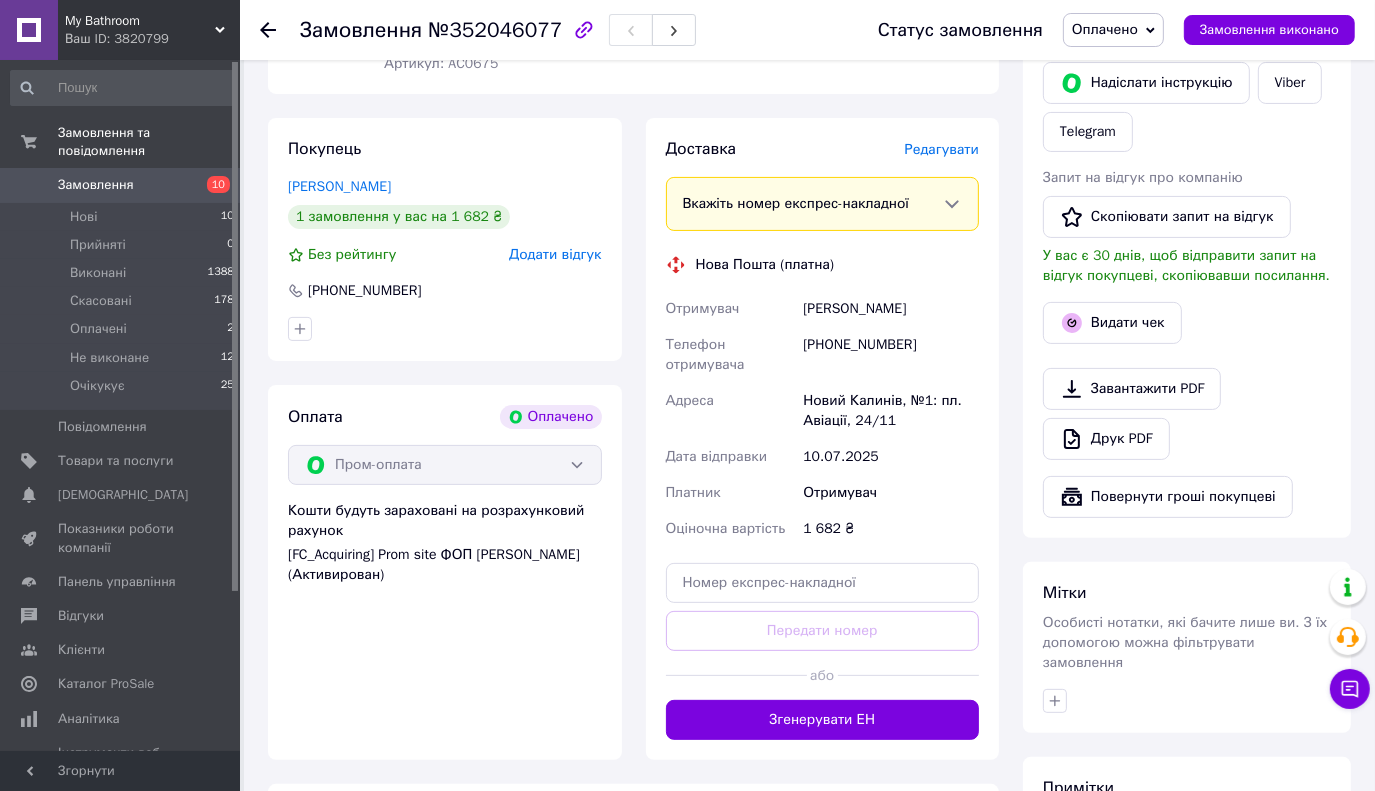 scroll, scrollTop: 500, scrollLeft: 0, axis: vertical 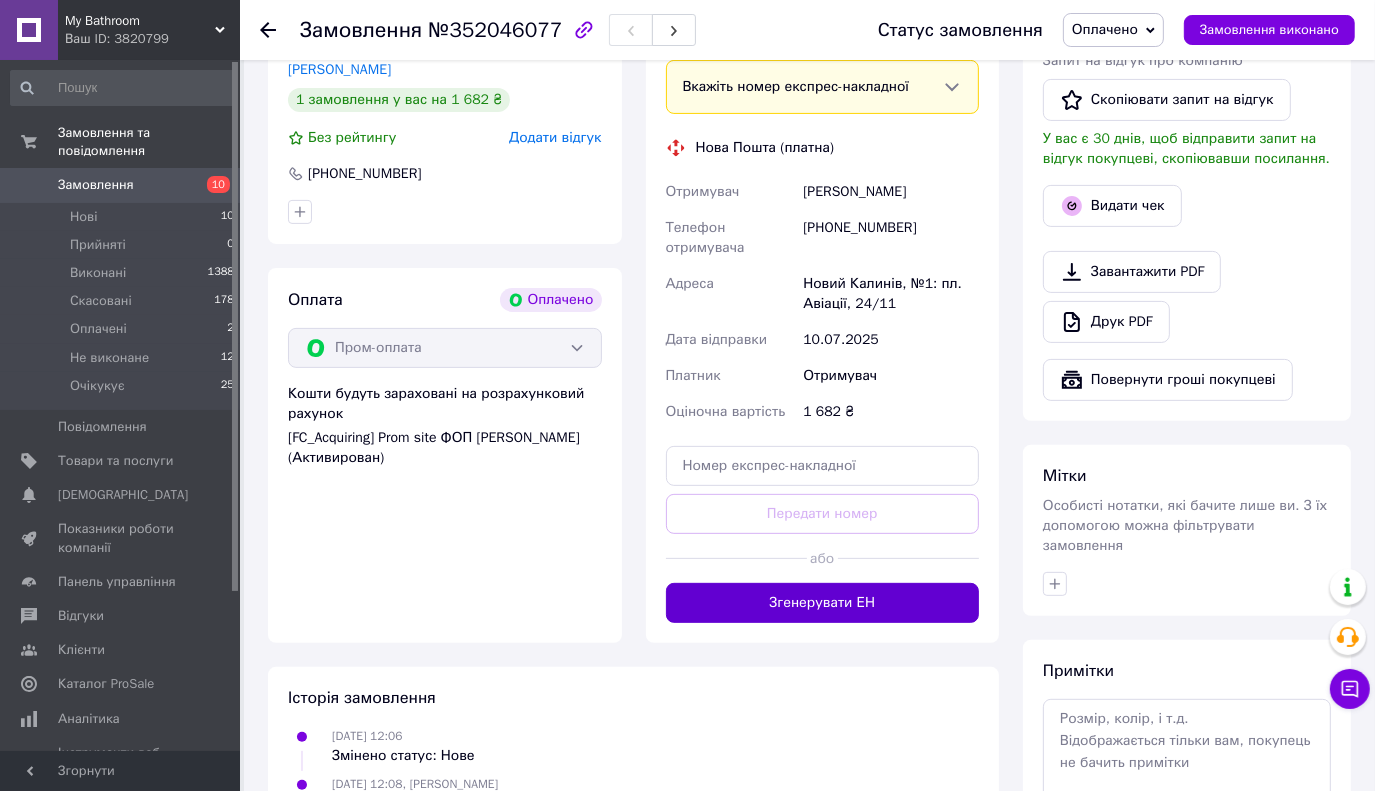 click on "Згенерувати ЕН" at bounding box center [823, 603] 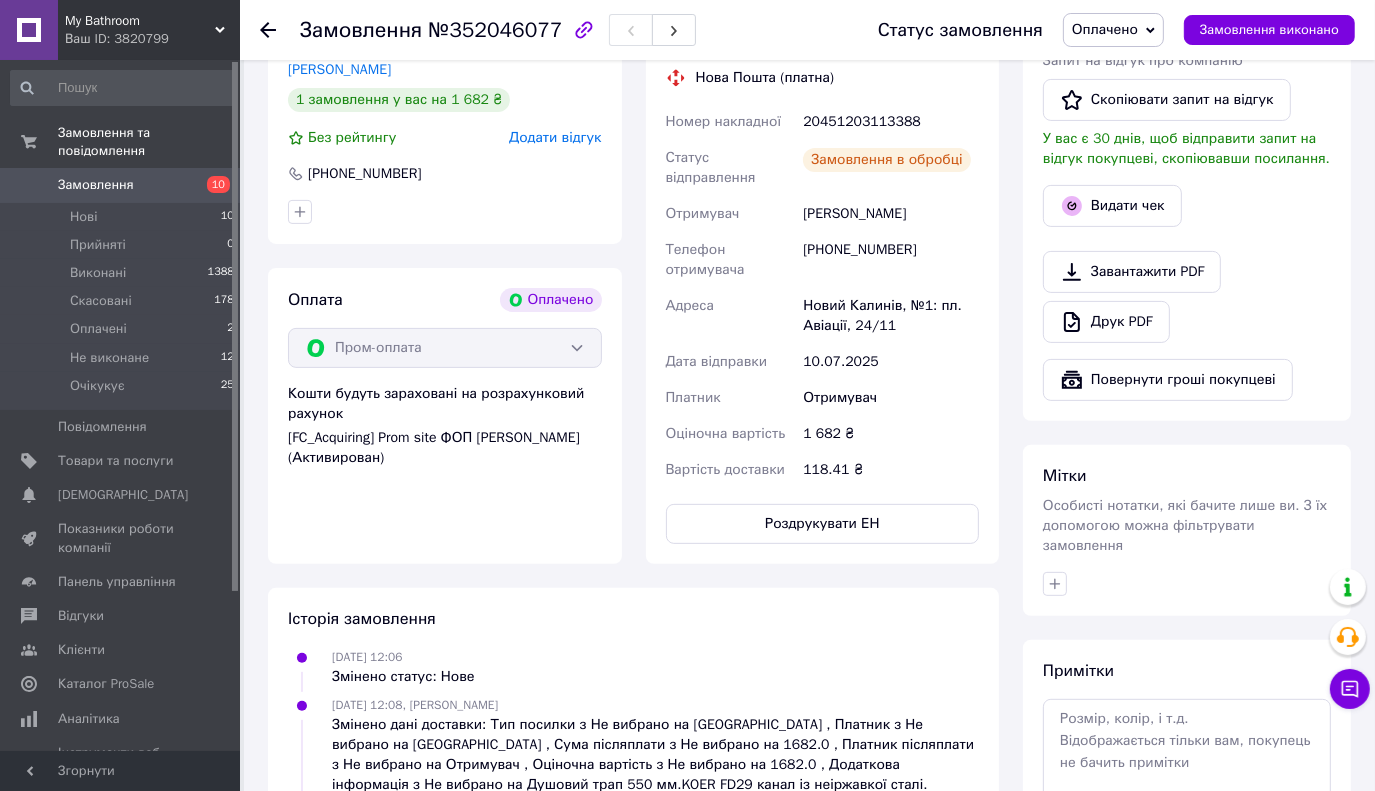 scroll, scrollTop: 100, scrollLeft: 0, axis: vertical 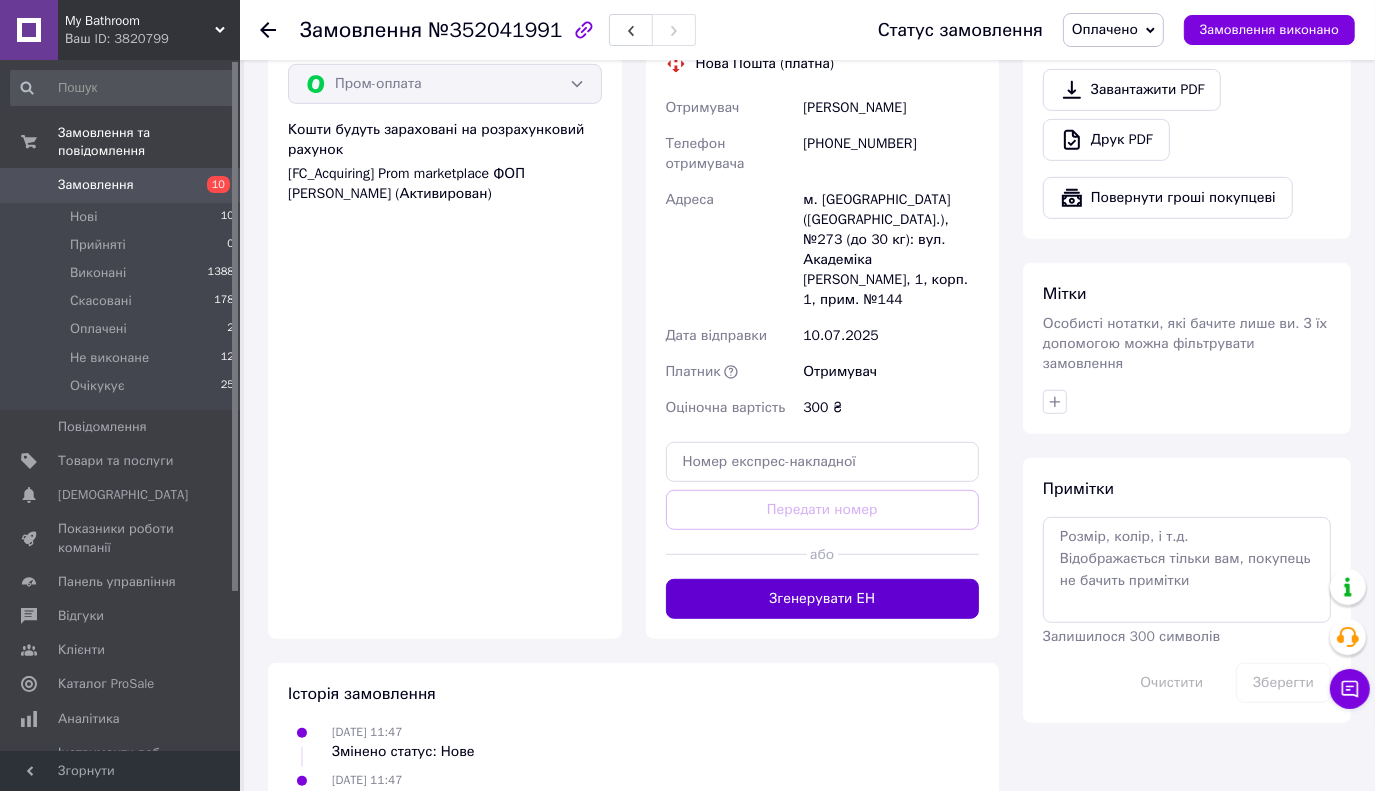 click on "Згенерувати ЕН" at bounding box center (823, 599) 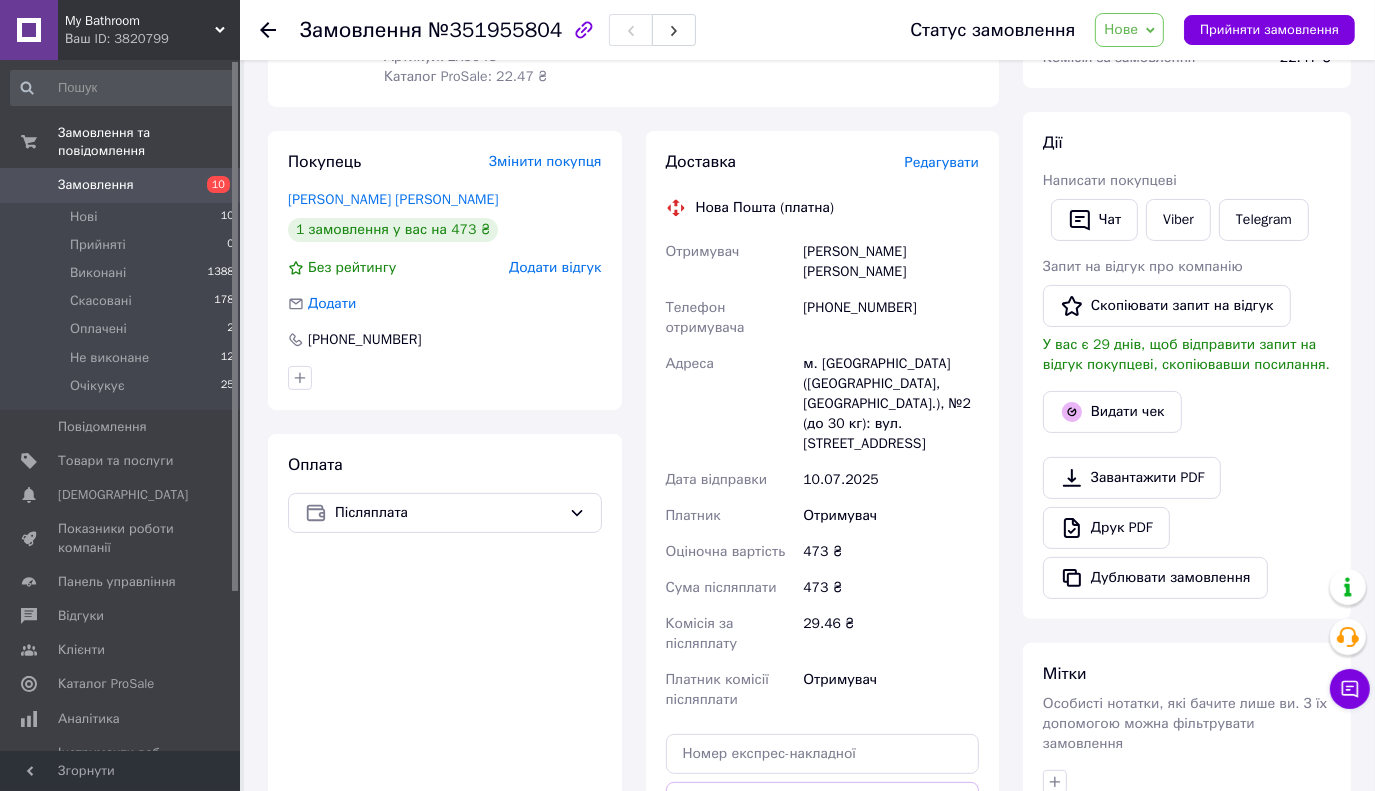 scroll, scrollTop: 400, scrollLeft: 0, axis: vertical 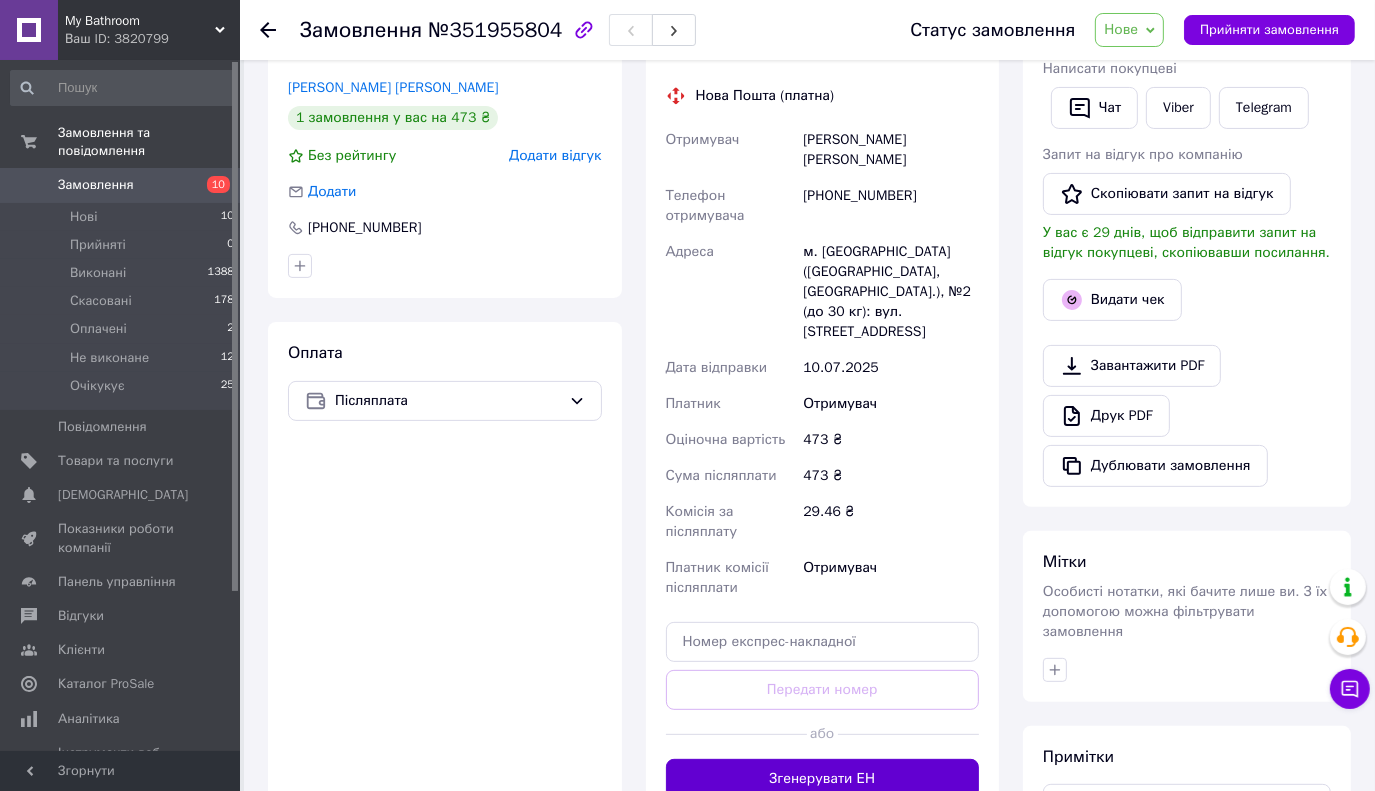 click on "Згенерувати ЕН" at bounding box center (823, 779) 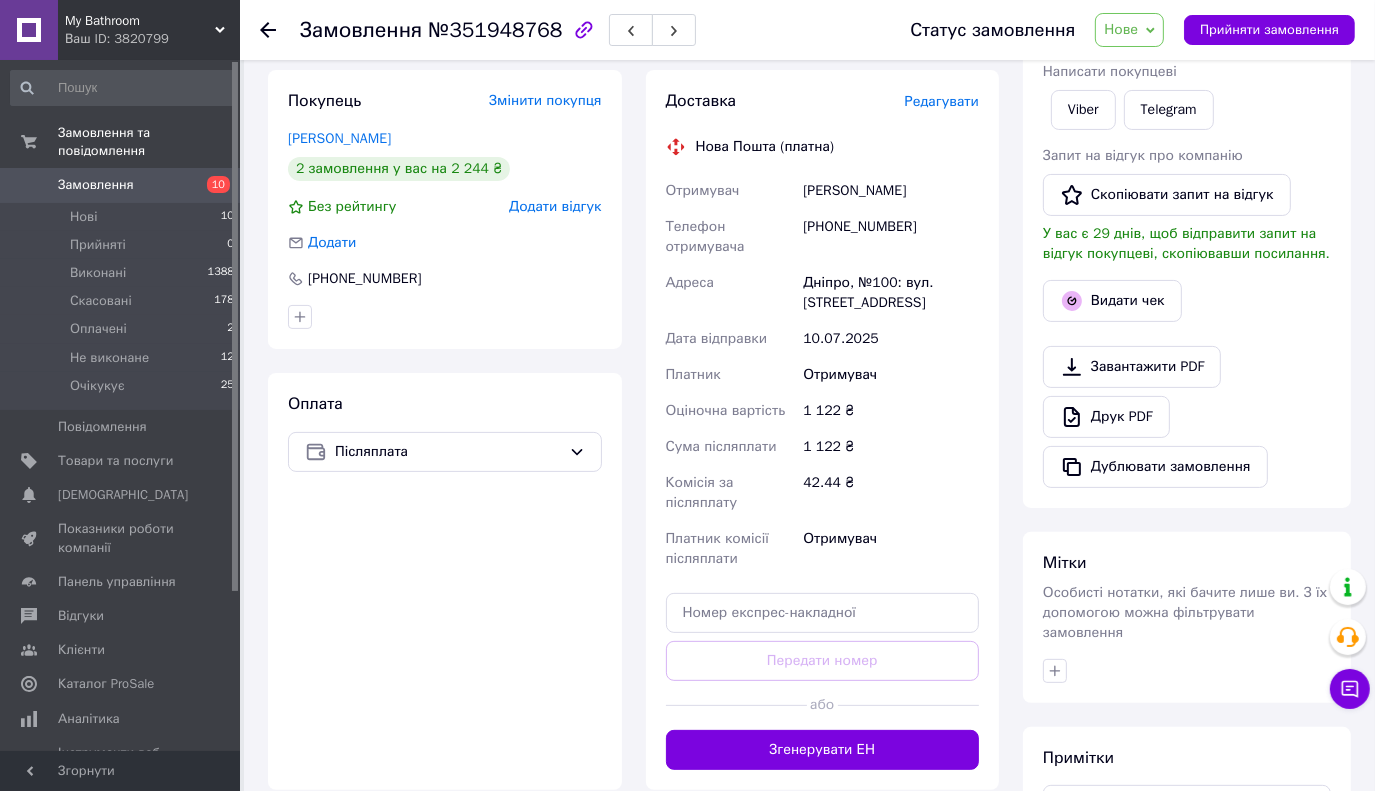 scroll, scrollTop: 382, scrollLeft: 0, axis: vertical 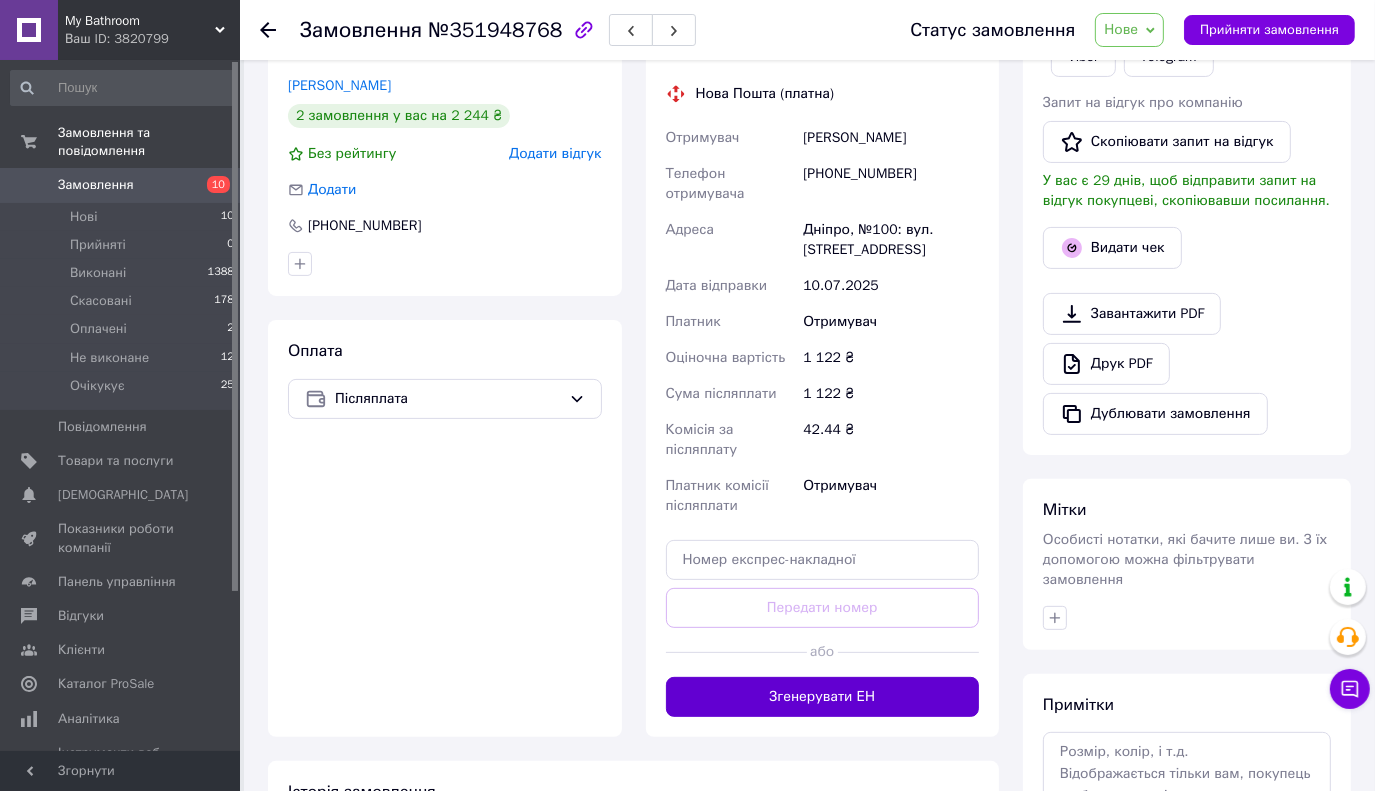 click on "Згенерувати ЕН" at bounding box center [823, 697] 